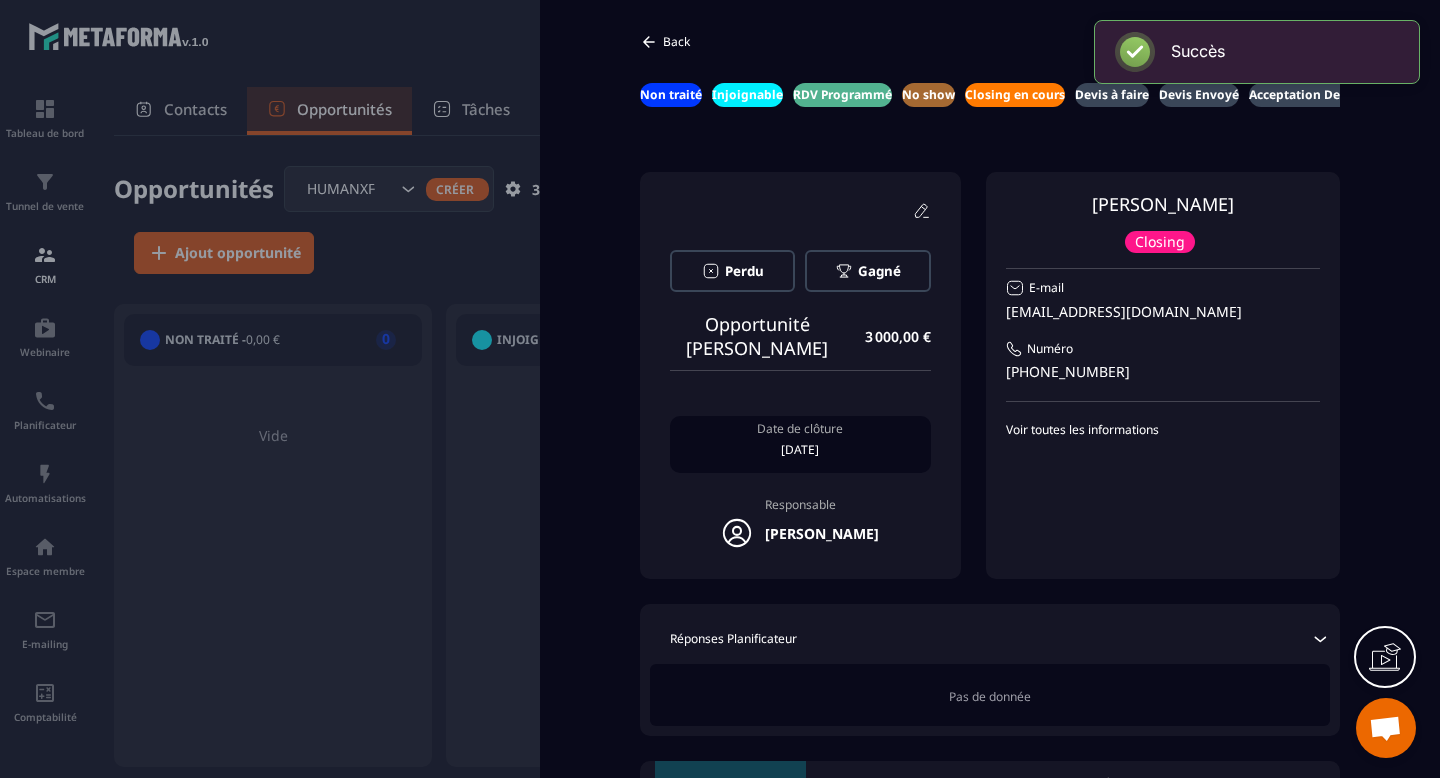 scroll, scrollTop: 0, scrollLeft: 0, axis: both 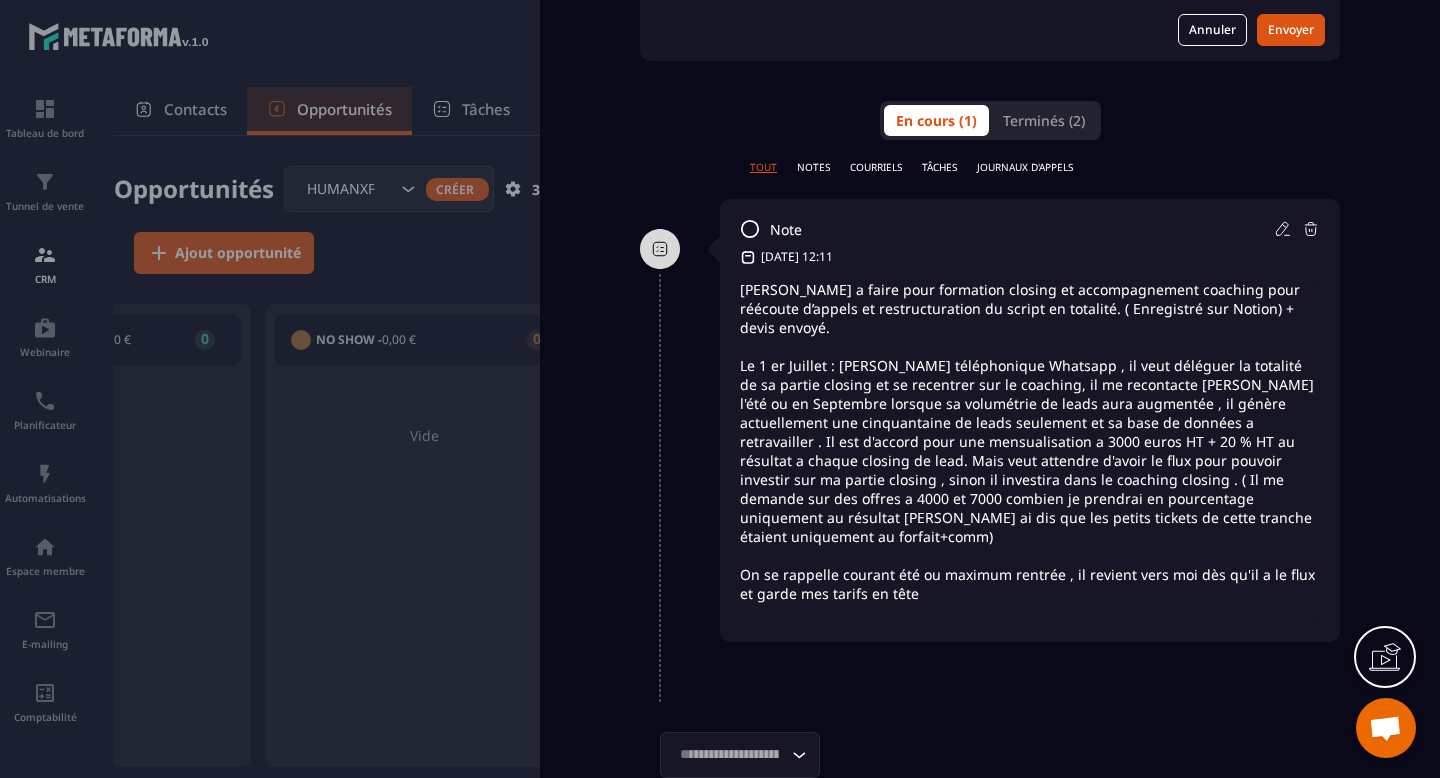 click 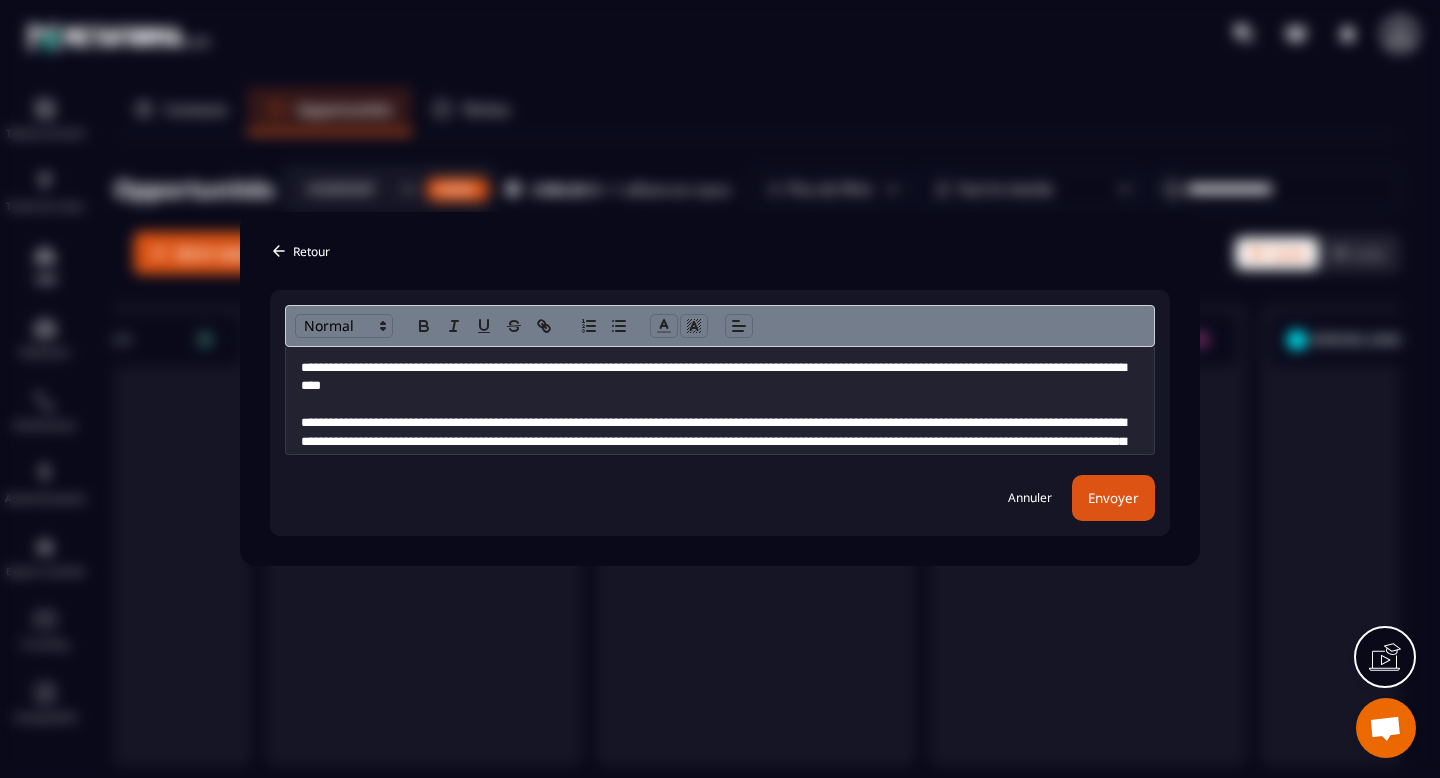 click on "**********" at bounding box center (720, 377) 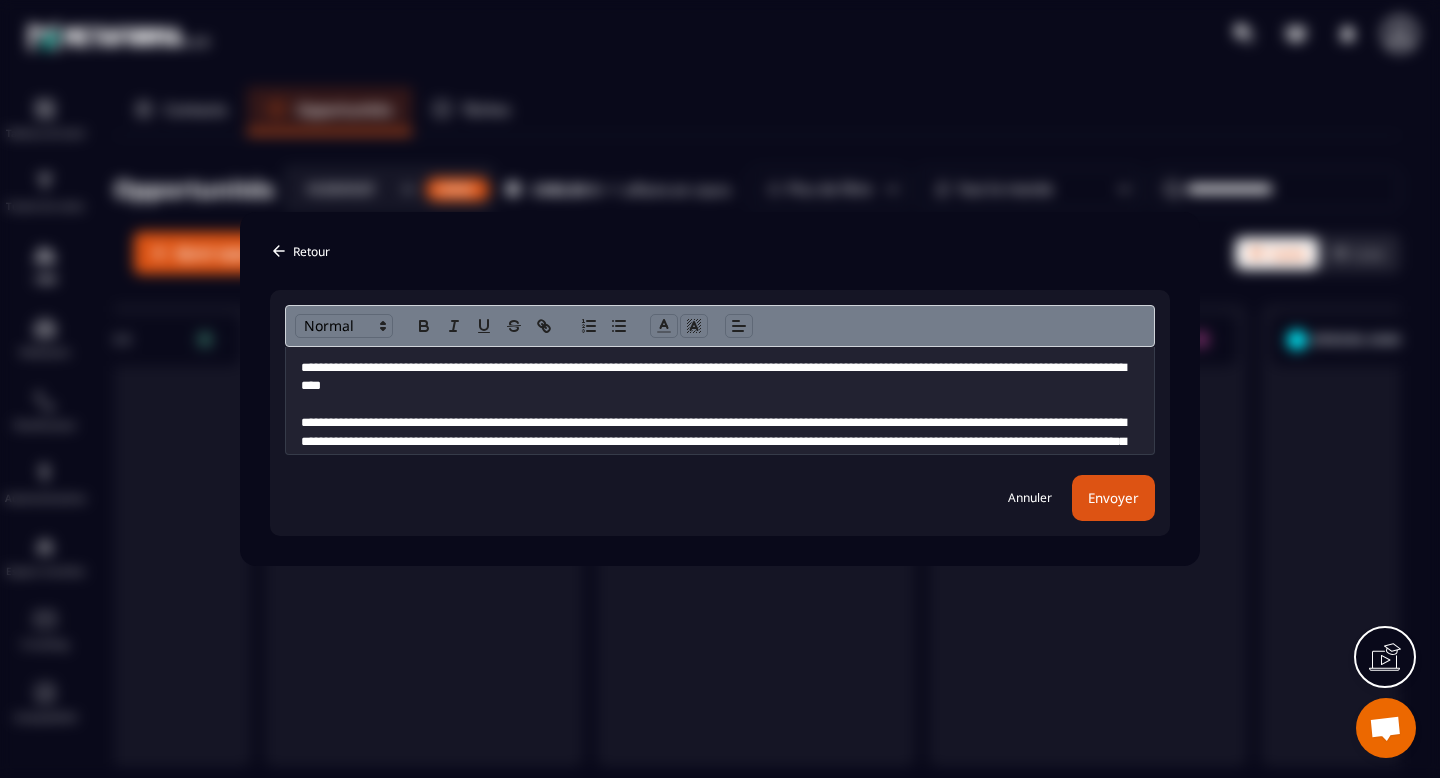 type 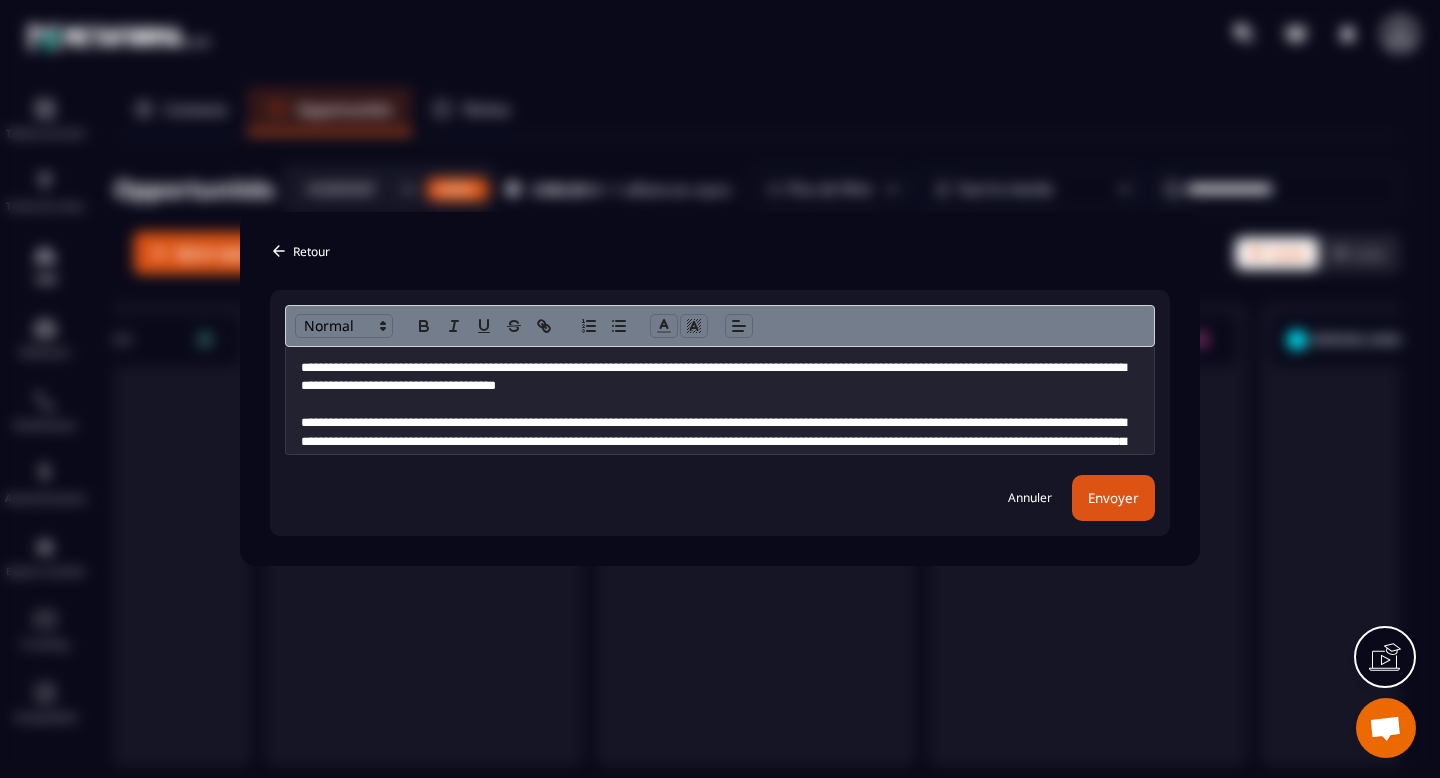 click on "**********" at bounding box center (720, 377) 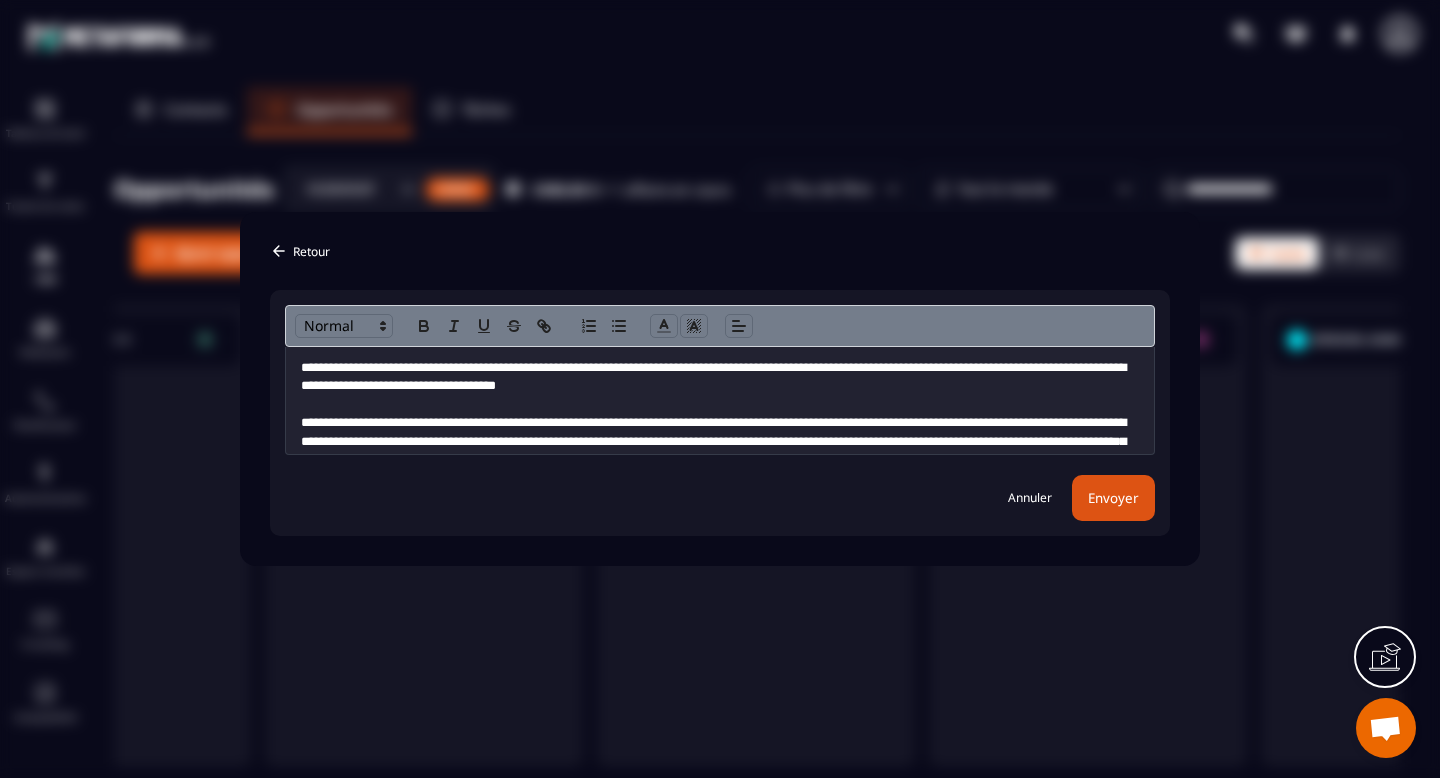 click on "**********" at bounding box center (720, 377) 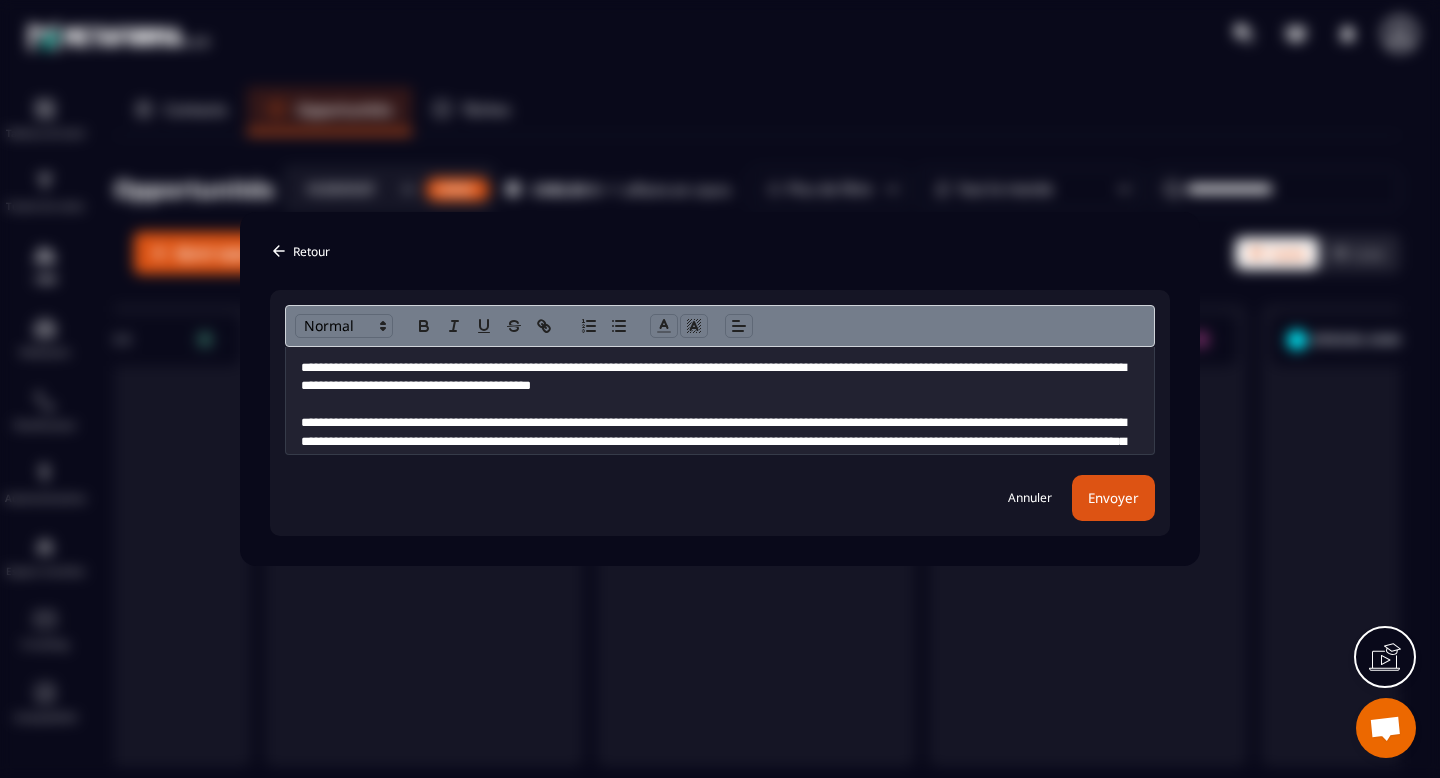 click on "Envoyer" at bounding box center [1113, 498] 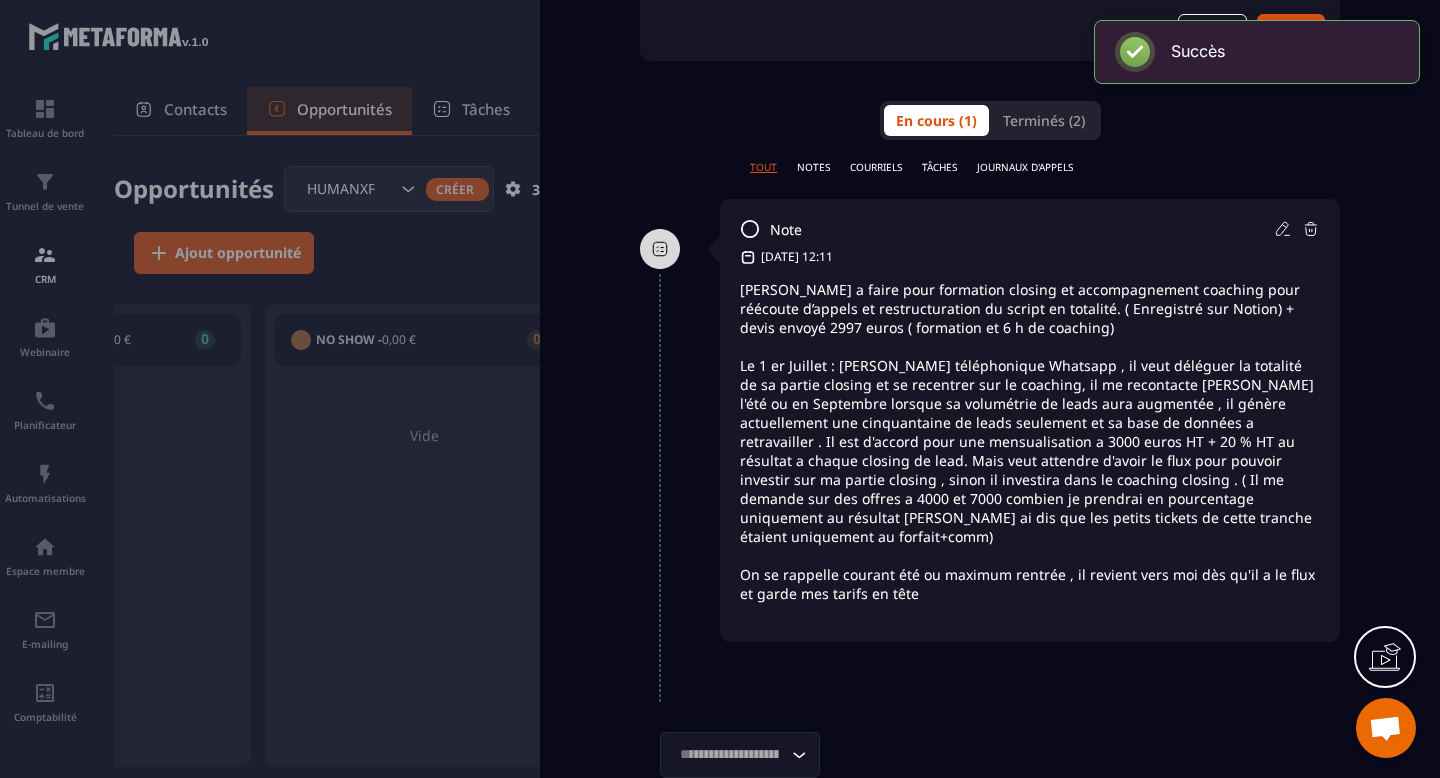 click on "TÂCHES" at bounding box center (939, 167) 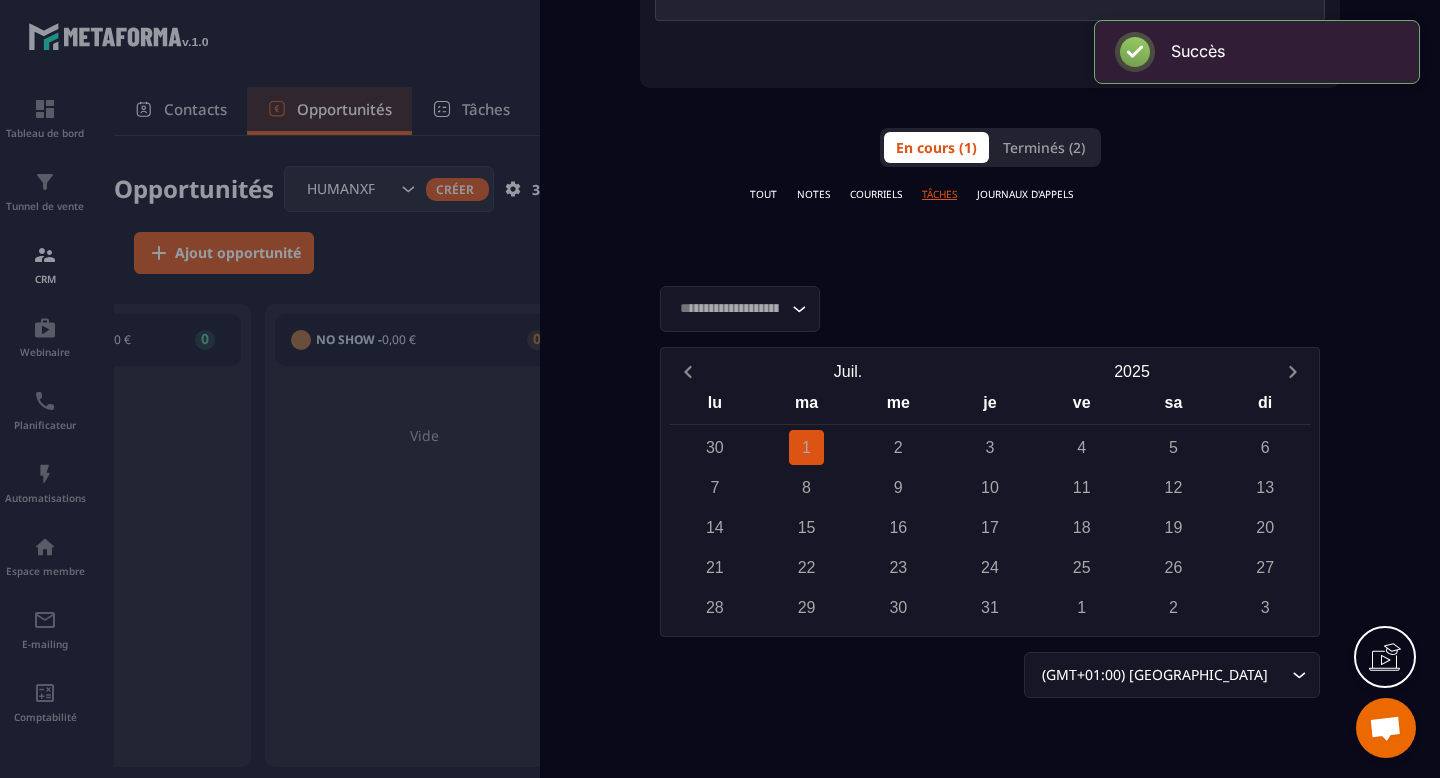 scroll, scrollTop: 954, scrollLeft: 0, axis: vertical 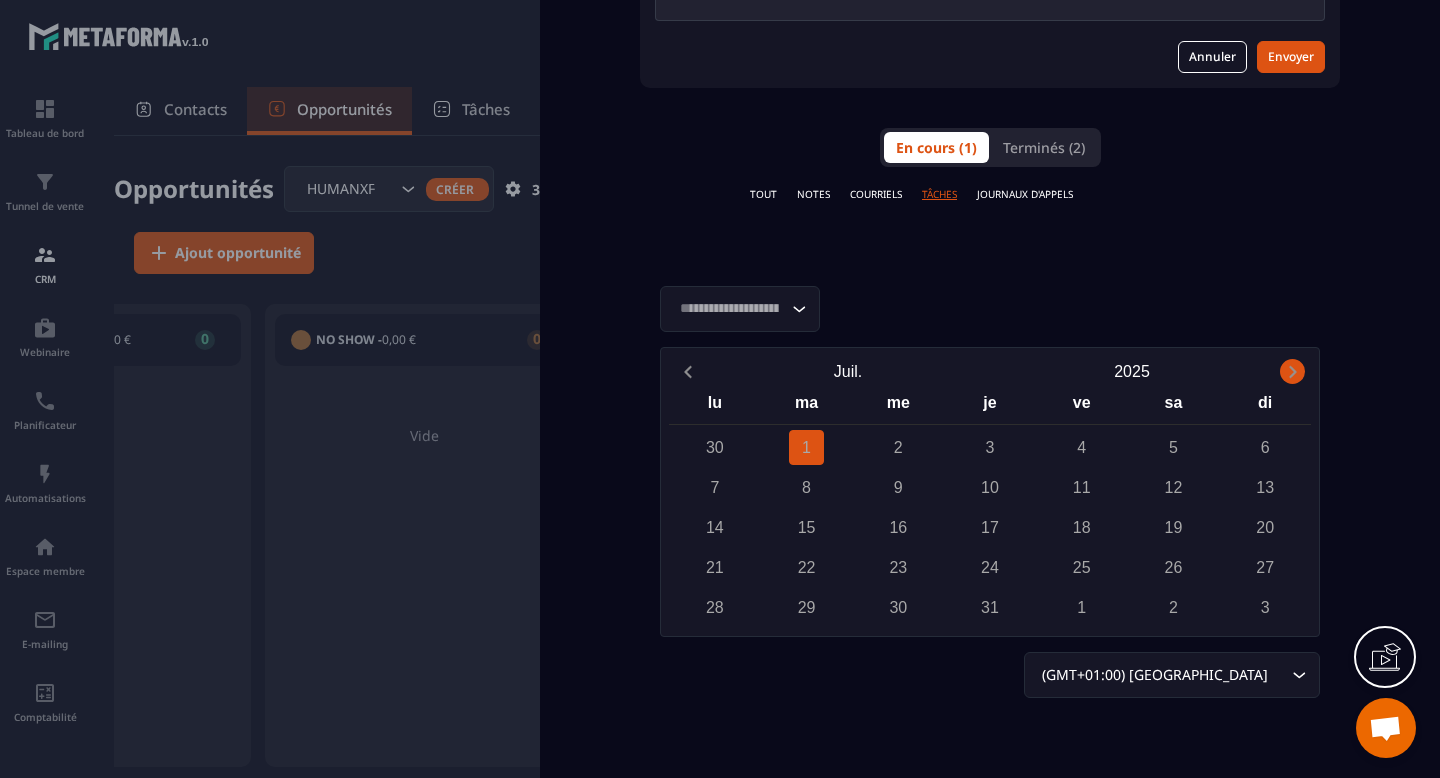 click 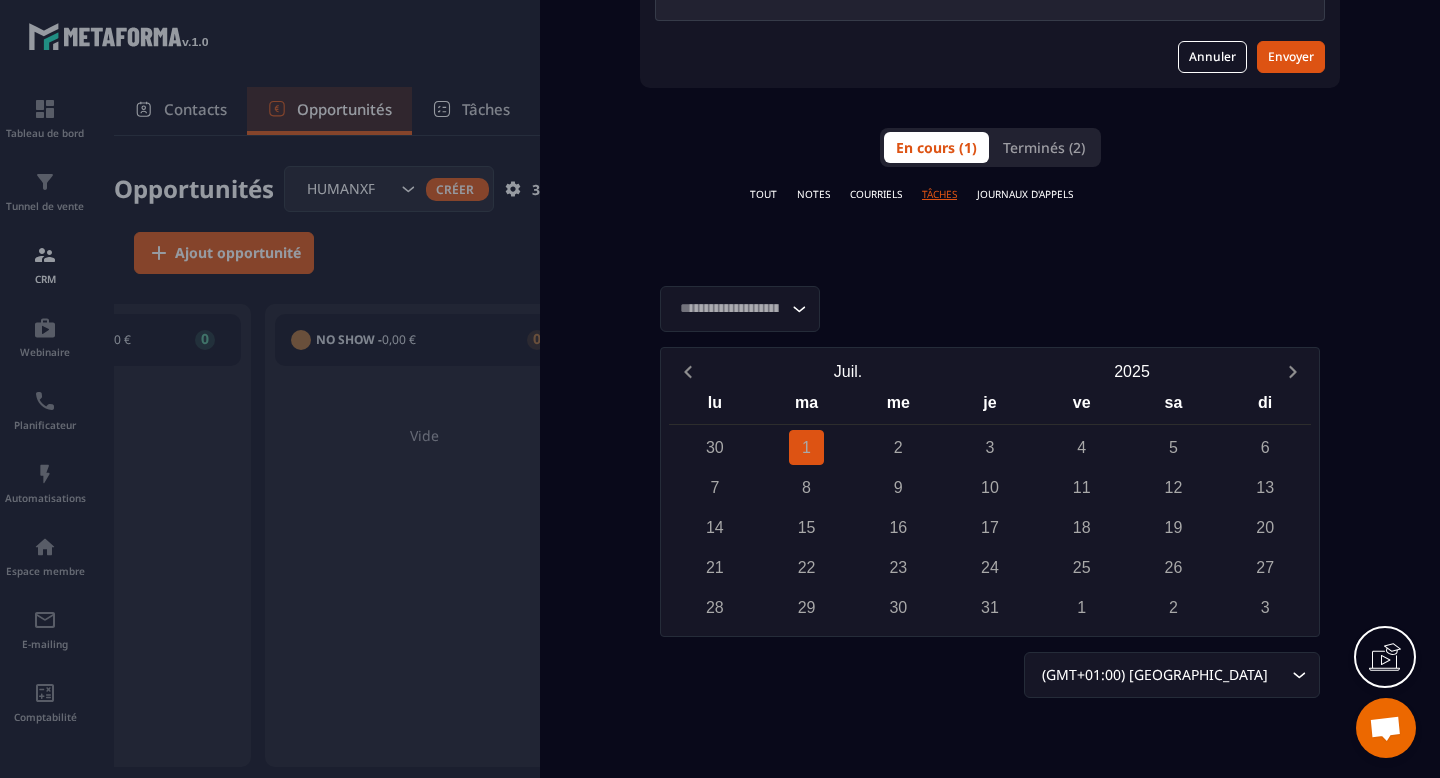 click on "1" at bounding box center [806, 447] 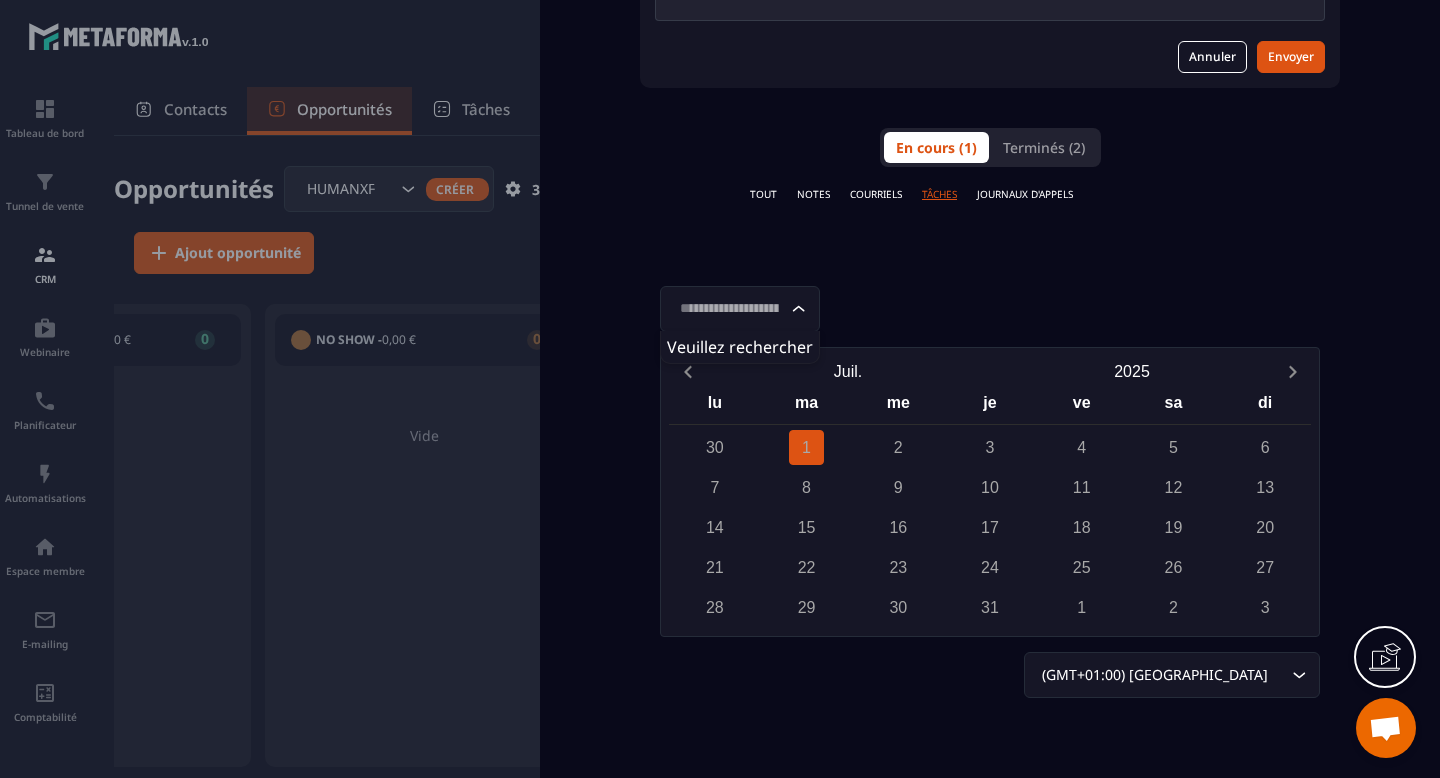 click 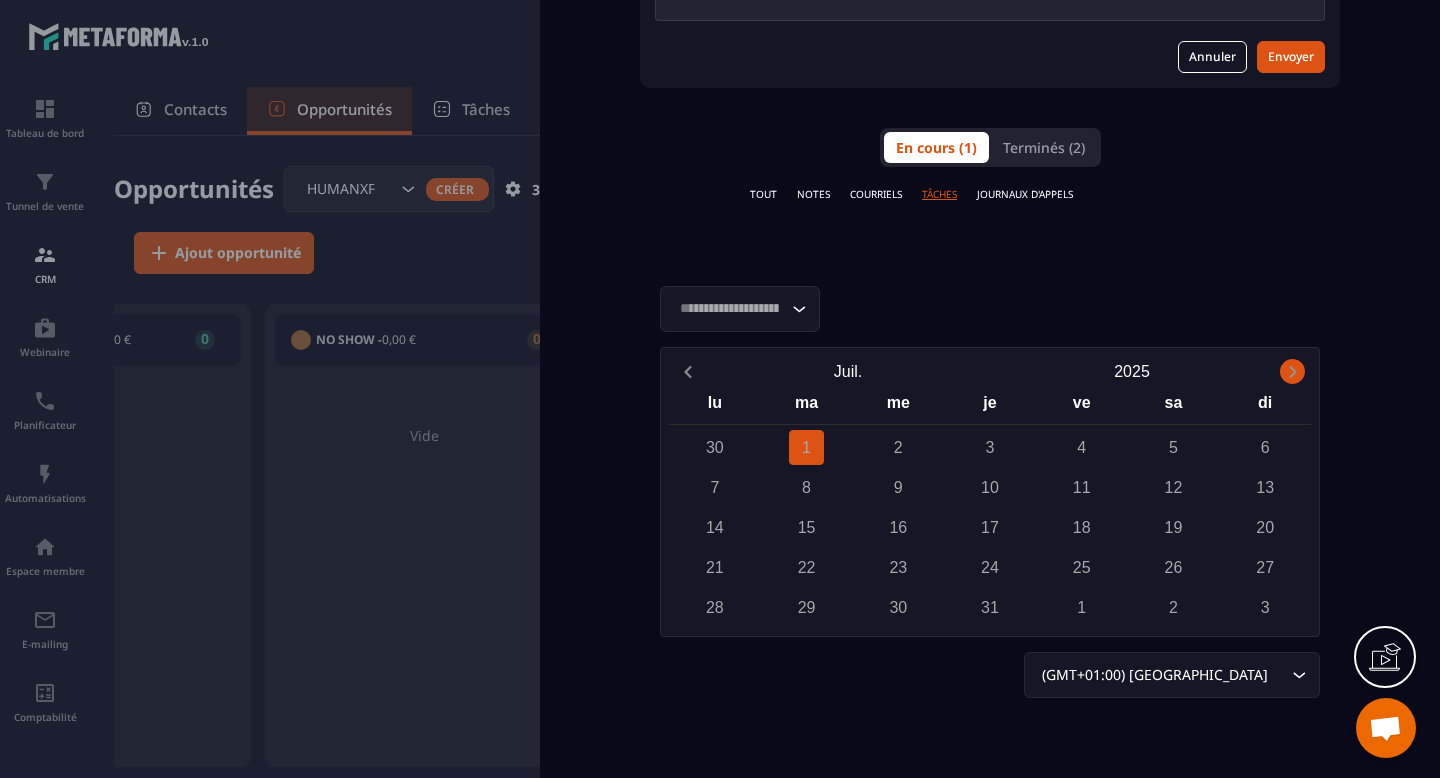 click 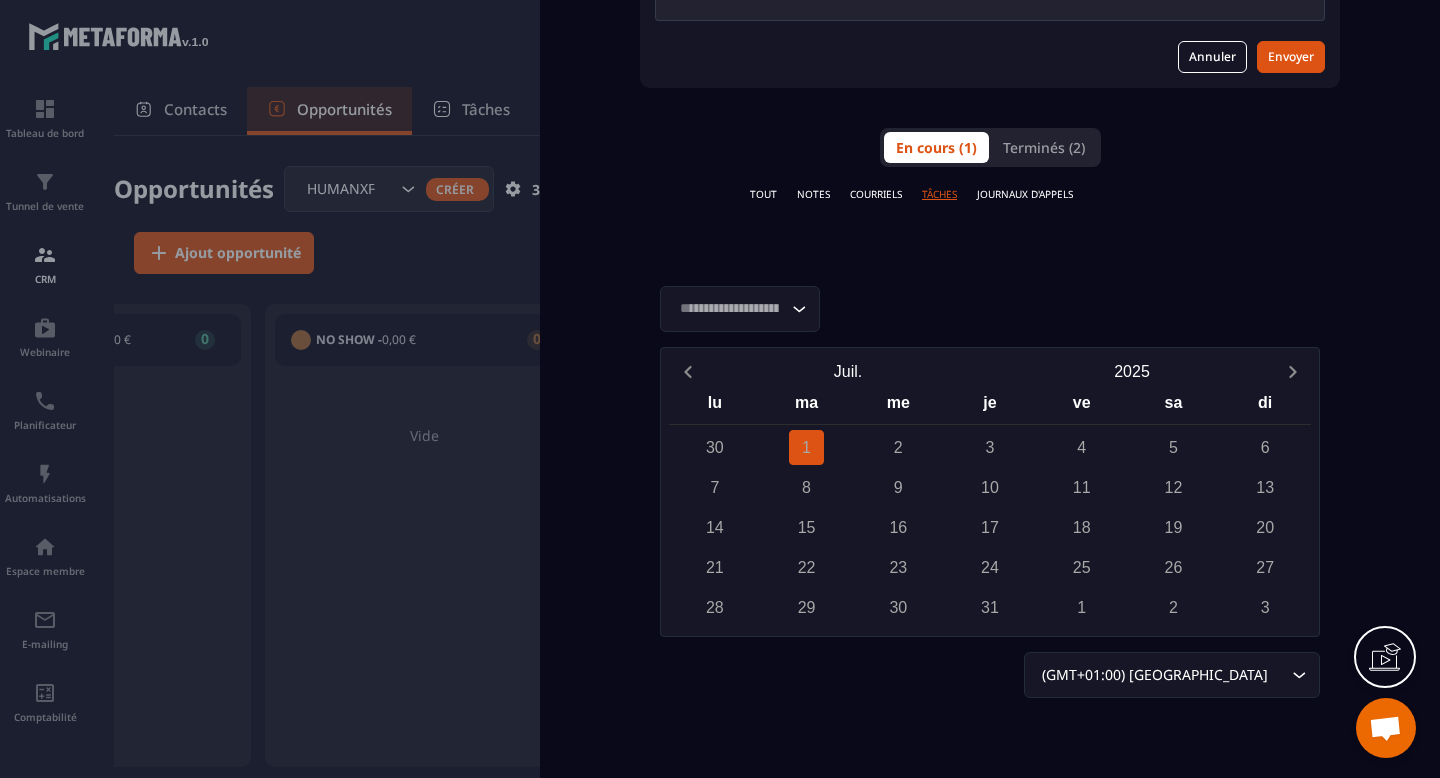 click on "2" at bounding box center [898, 447] 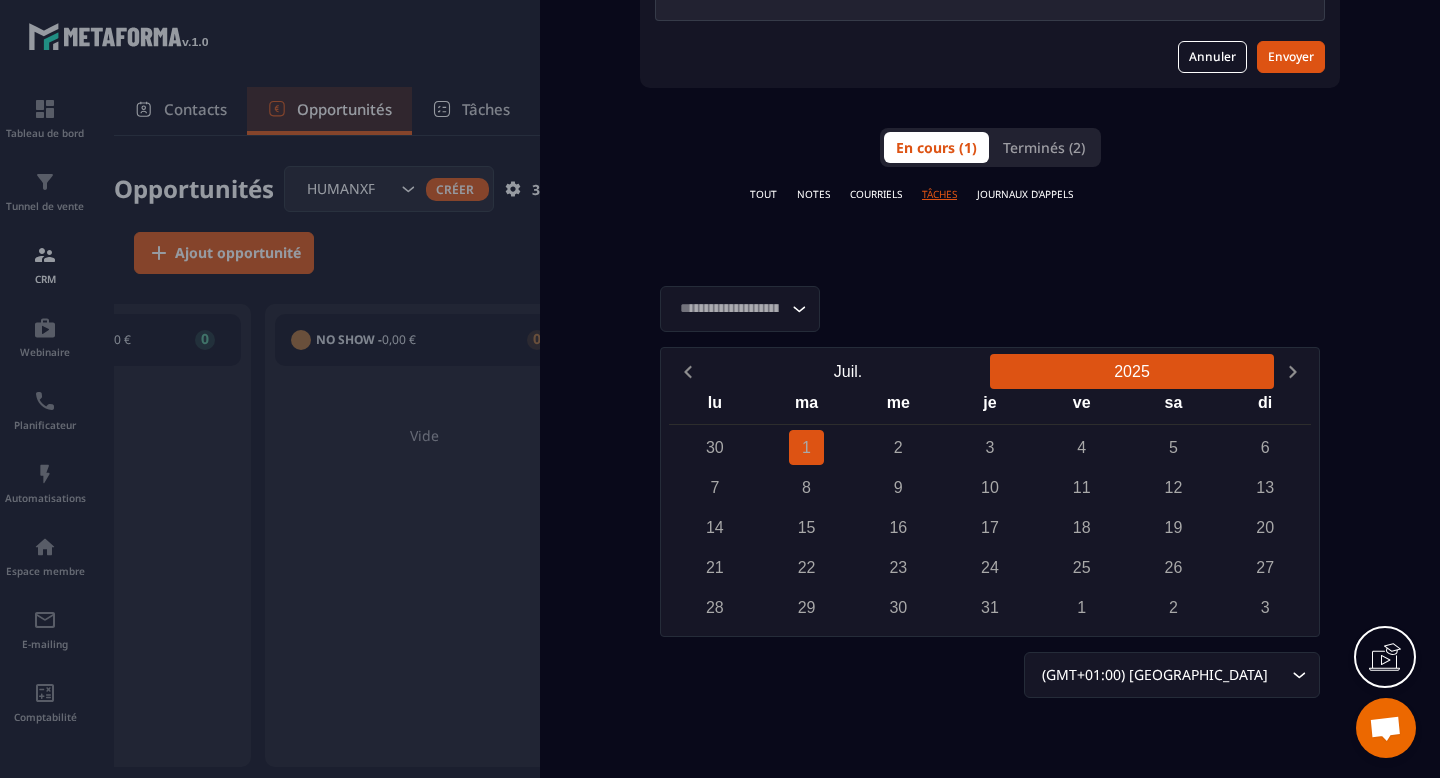 click on "2025" 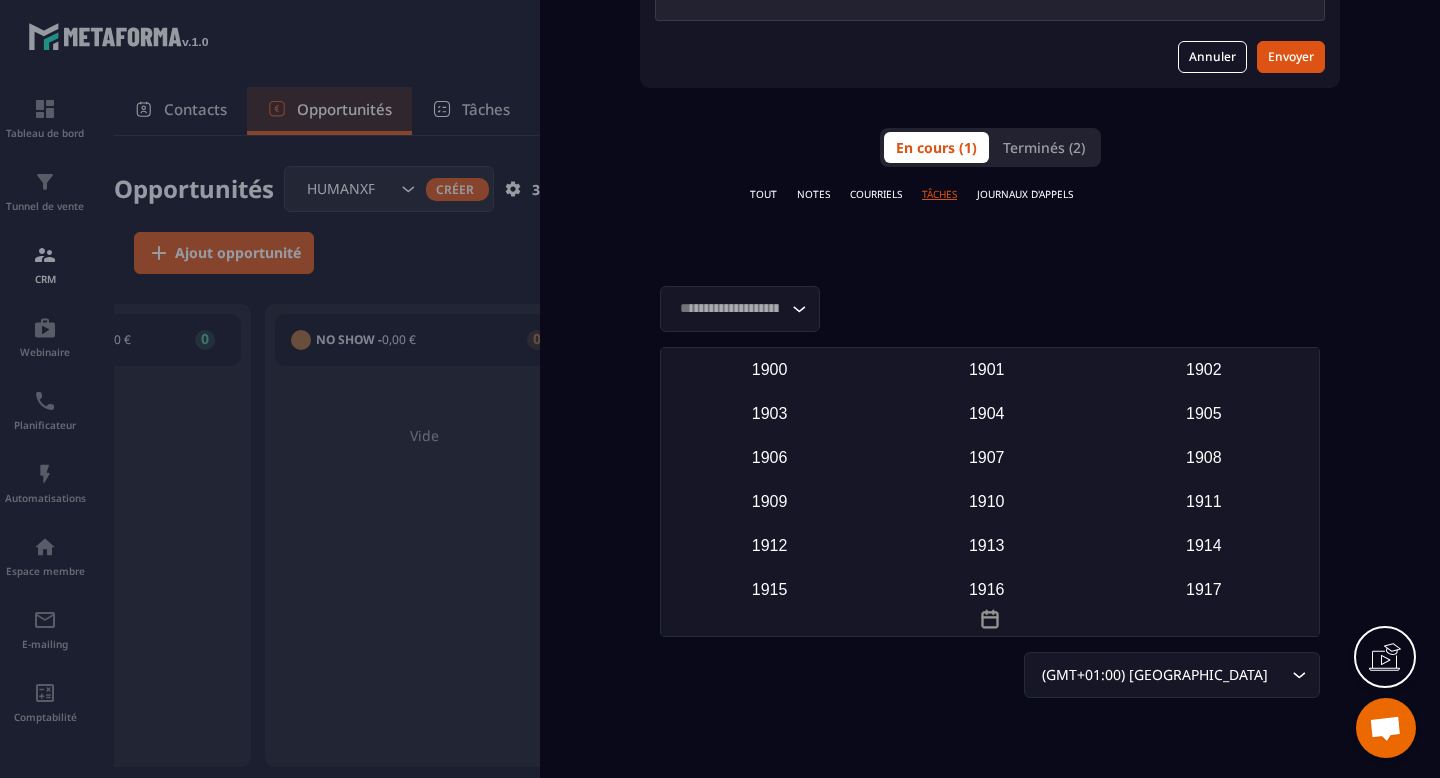scroll, scrollTop: 1728, scrollLeft: 0, axis: vertical 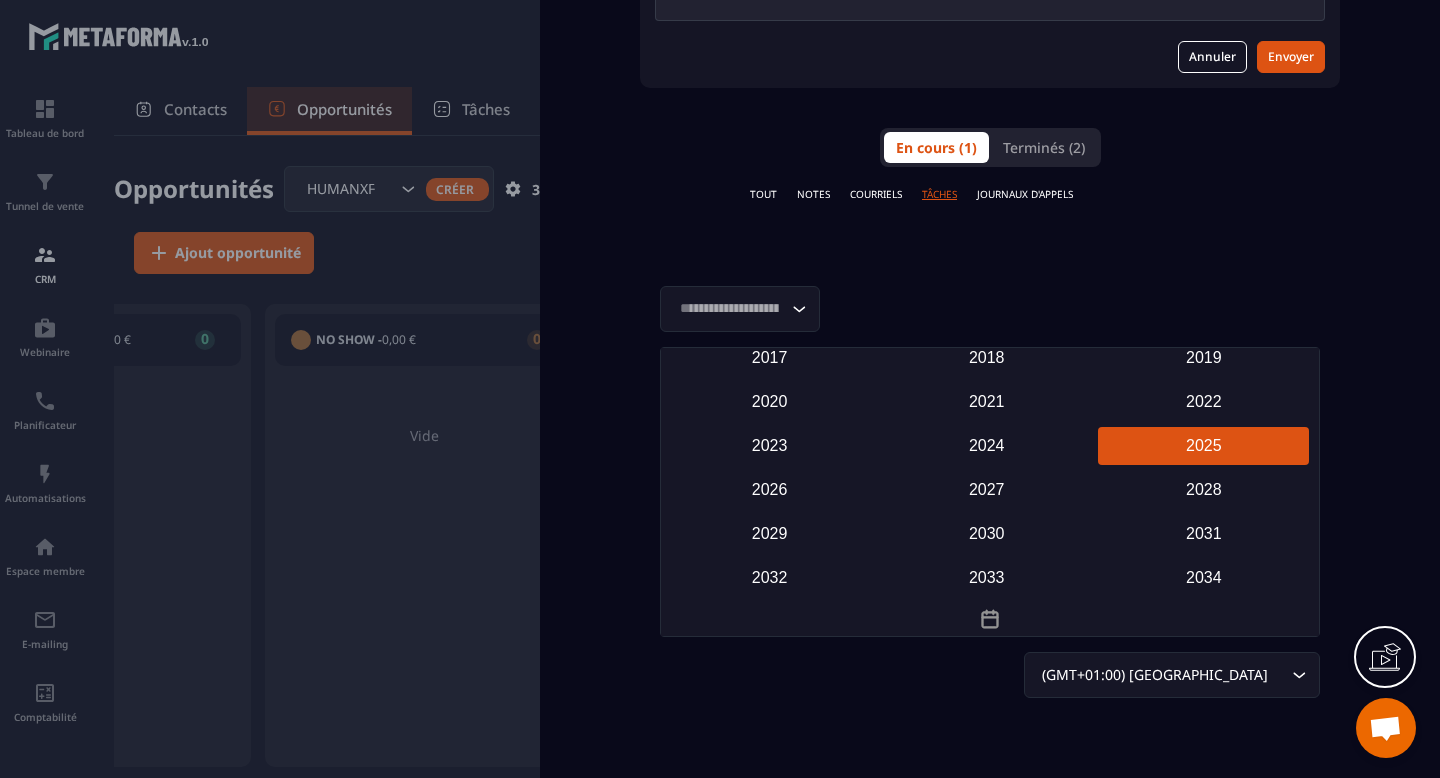 click on "2025" at bounding box center [1203, 446] 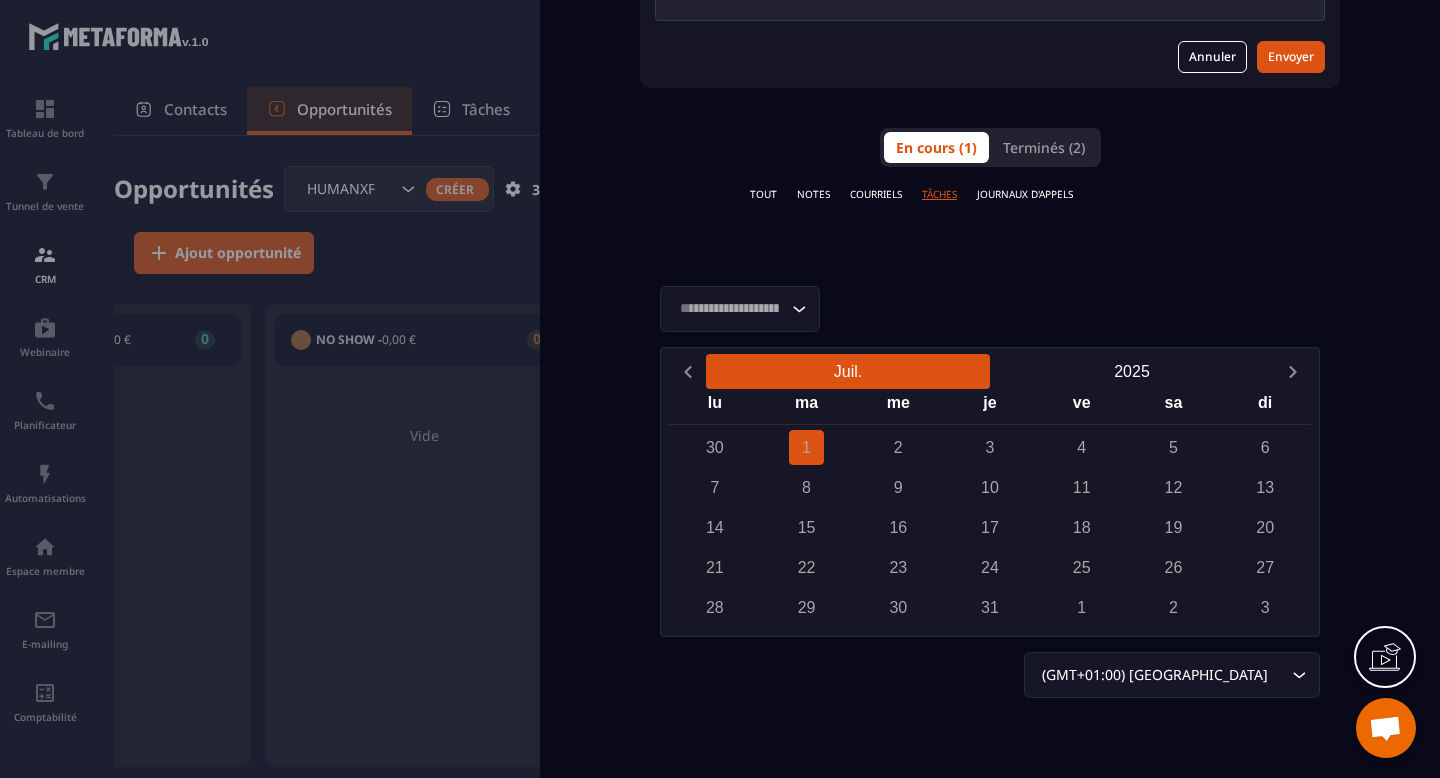 click on "Juil." 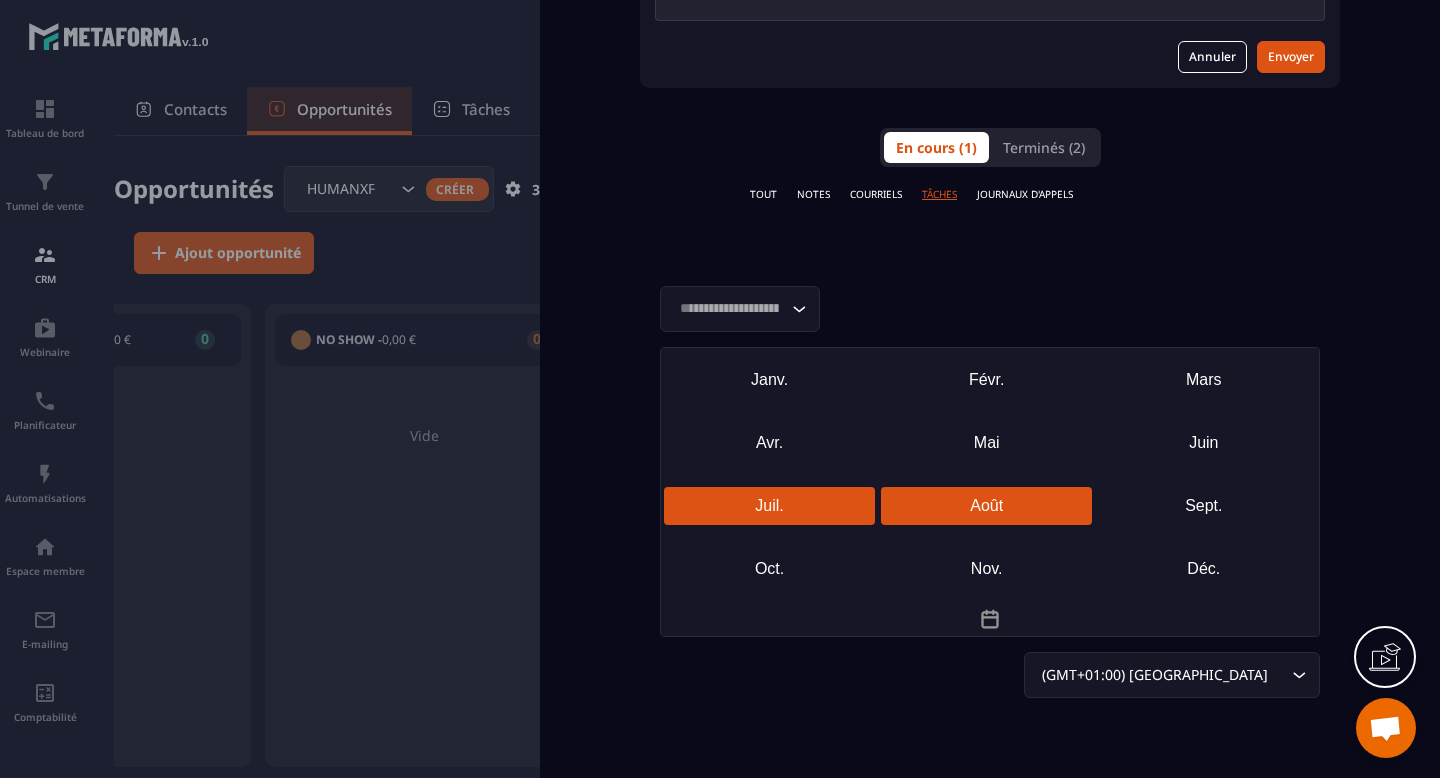 click on "Août" at bounding box center [986, 506] 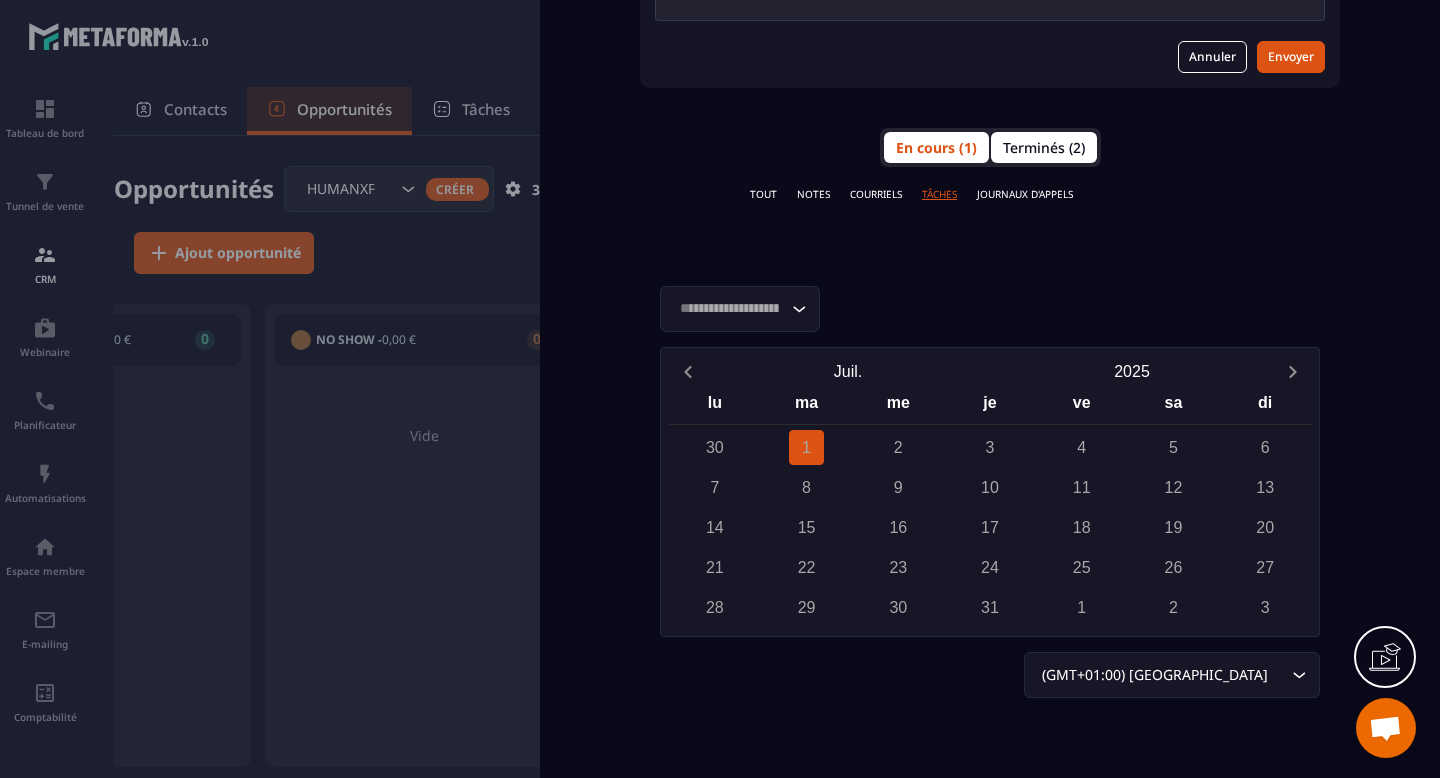 click on "Terminés (2)" at bounding box center [1044, 147] 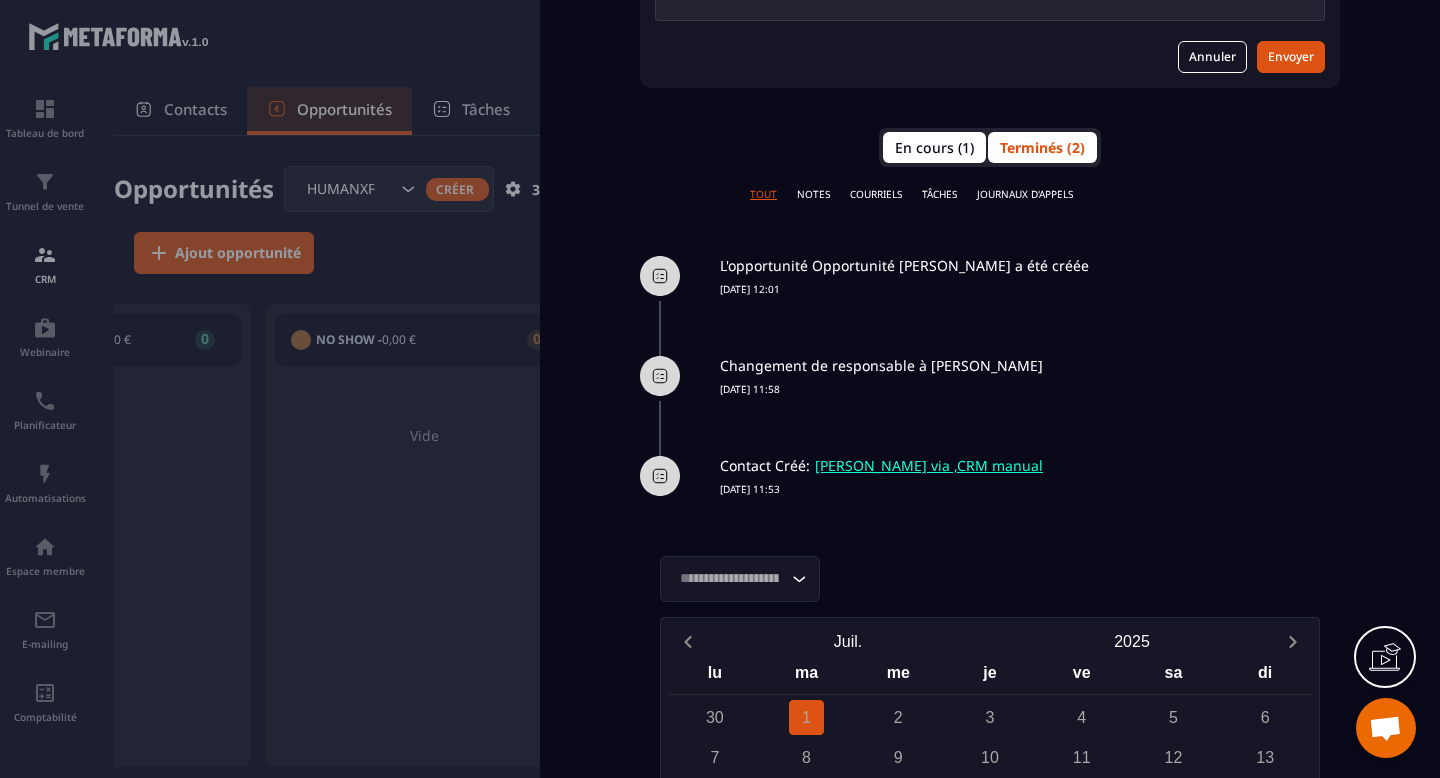 click on "En cours (1)" at bounding box center [934, 147] 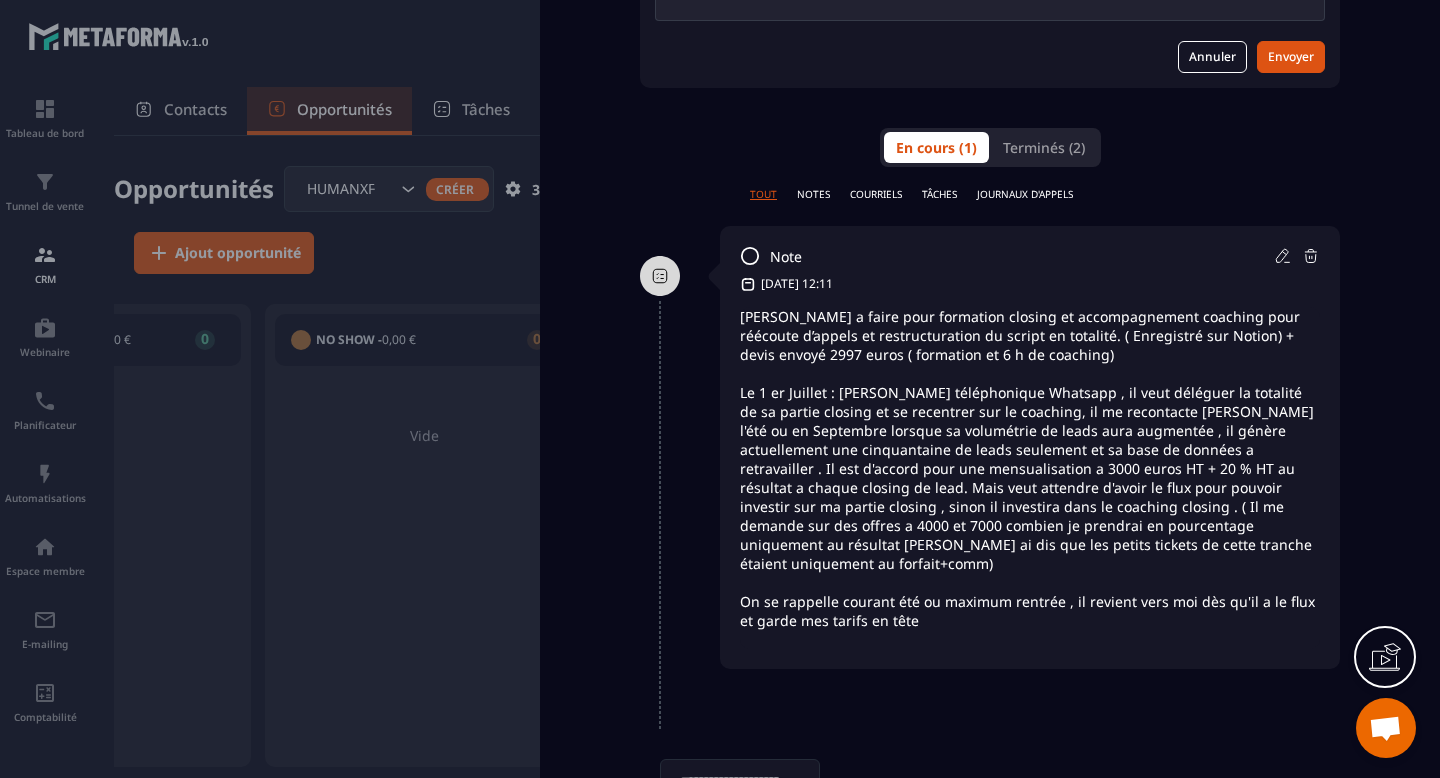 click on "NOTES" at bounding box center (813, 194) 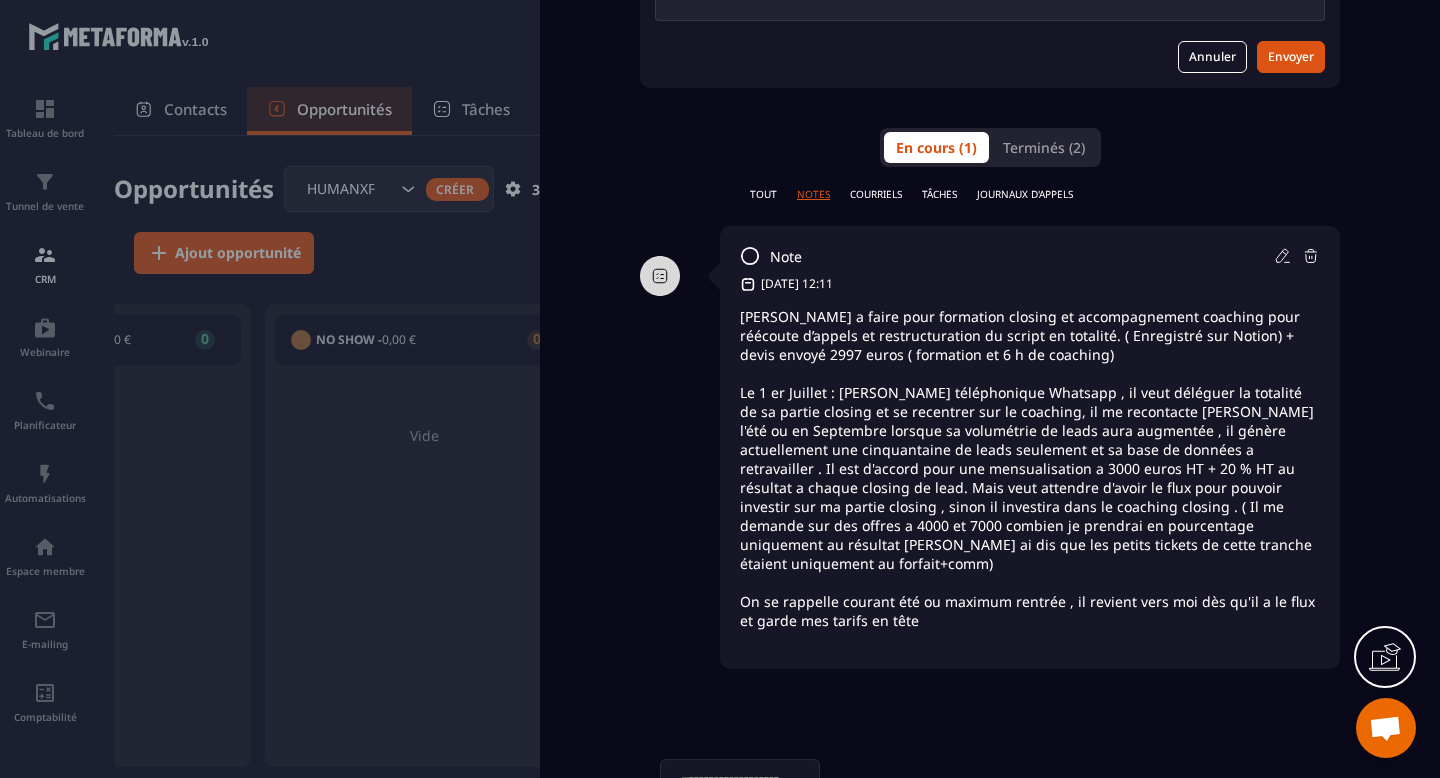click on "COURRIELS" at bounding box center [876, 194] 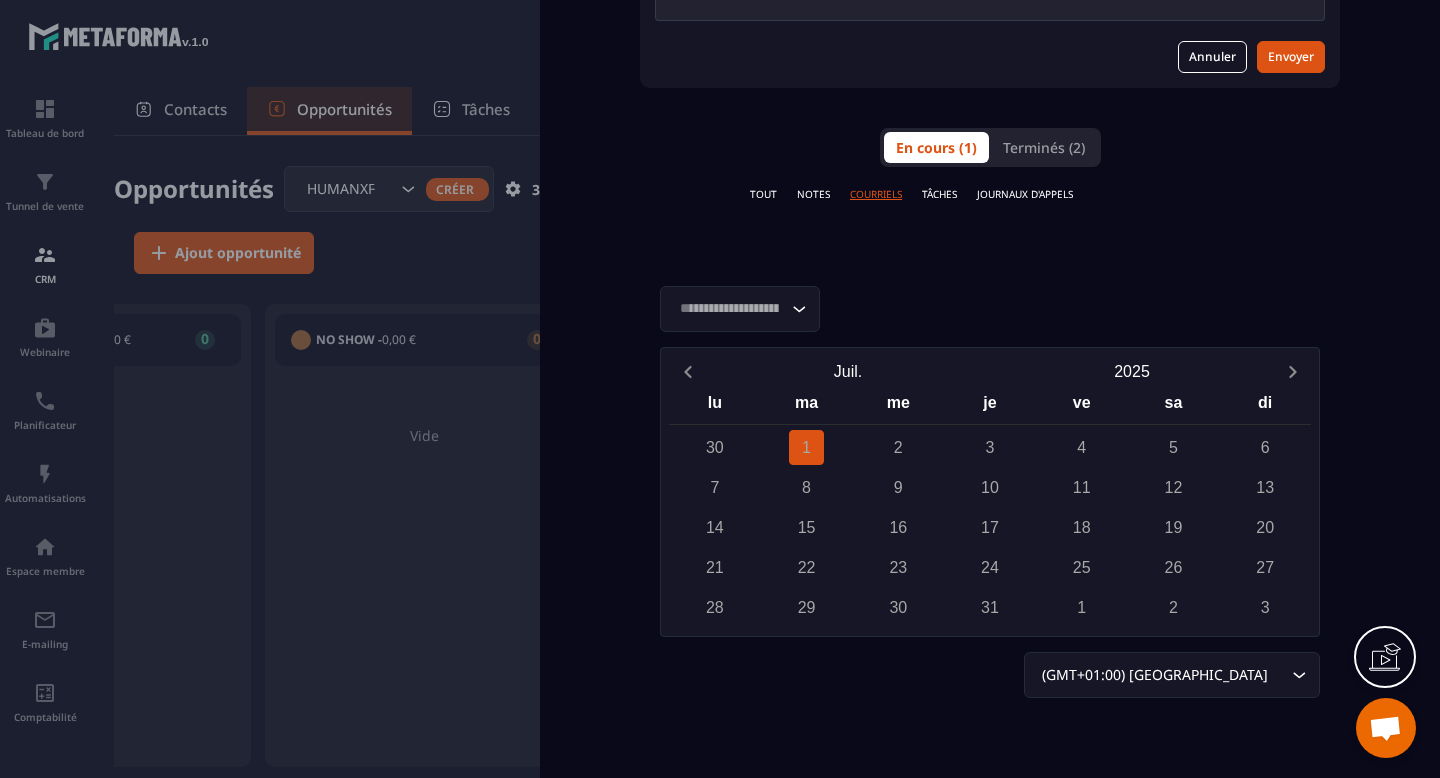 click on "TOUT" at bounding box center [763, 194] 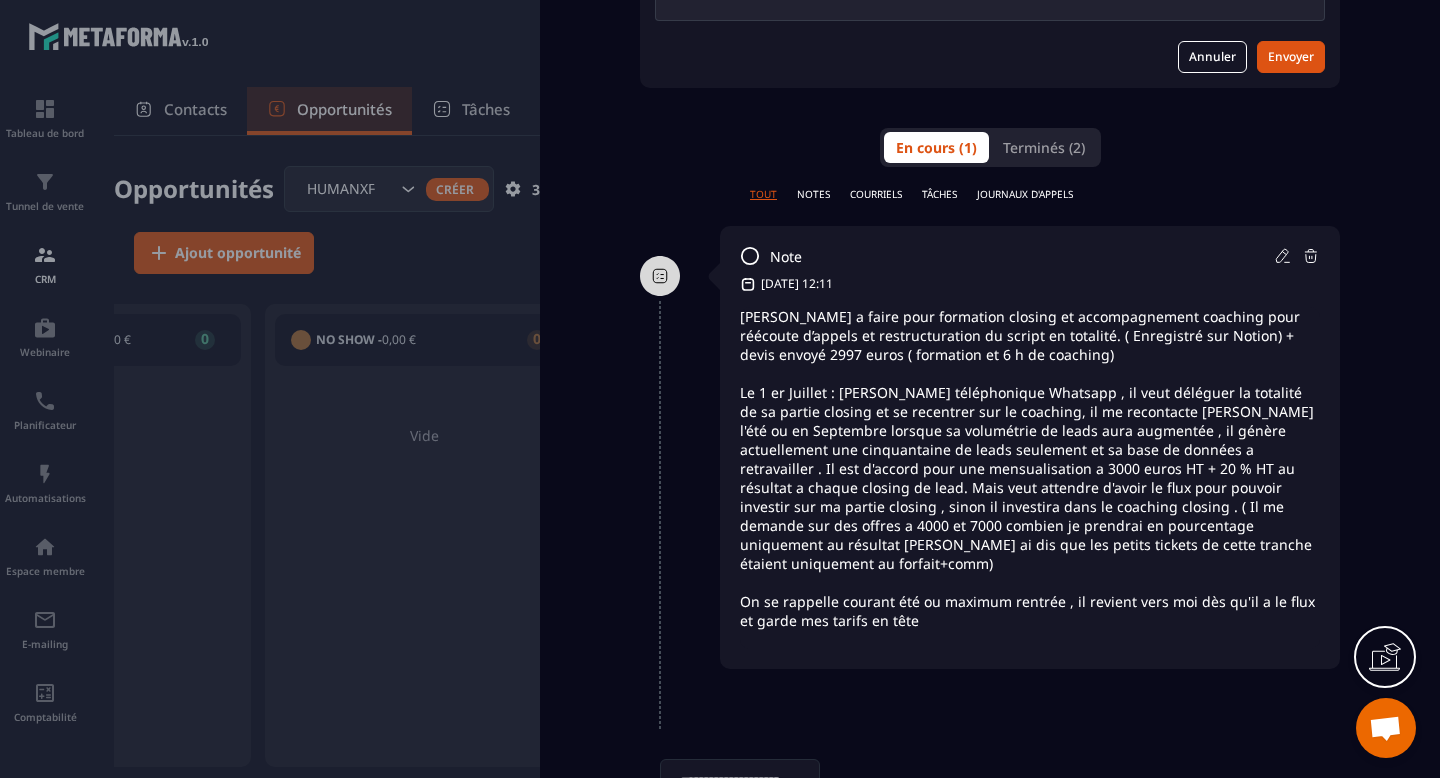 click on "TÂCHES" at bounding box center [939, 194] 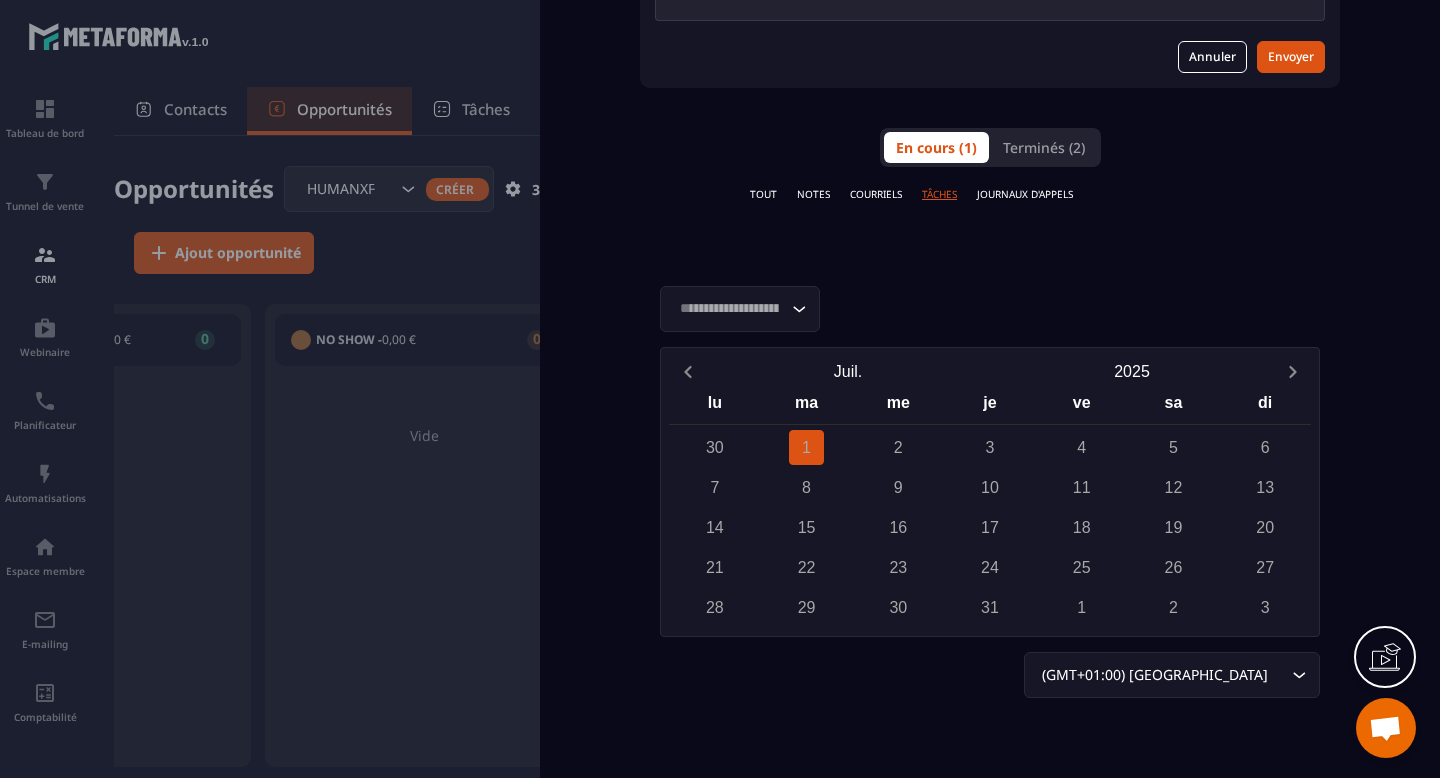 click on "JOURNAUX D'APPELS" at bounding box center [1025, 194] 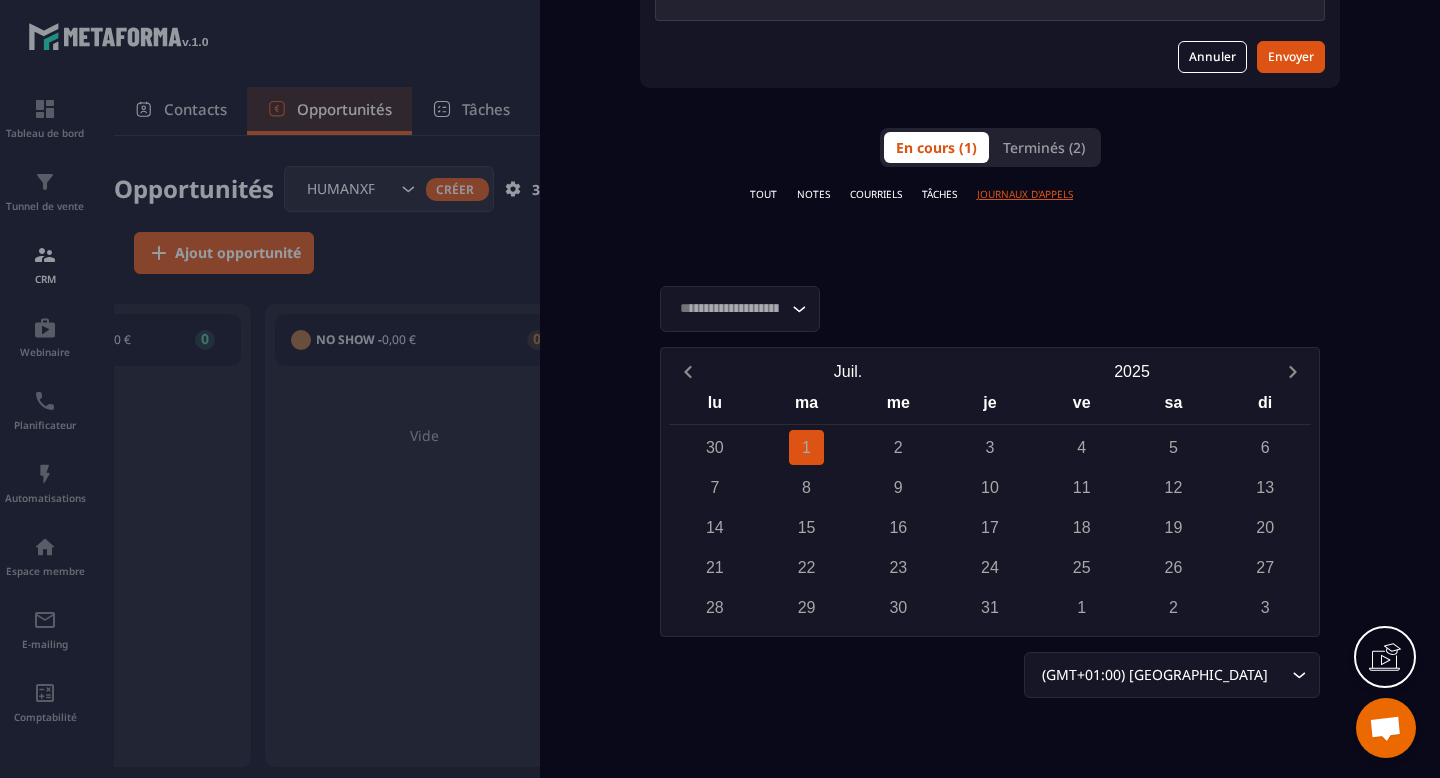 click on "TÂCHES" at bounding box center (939, 194) 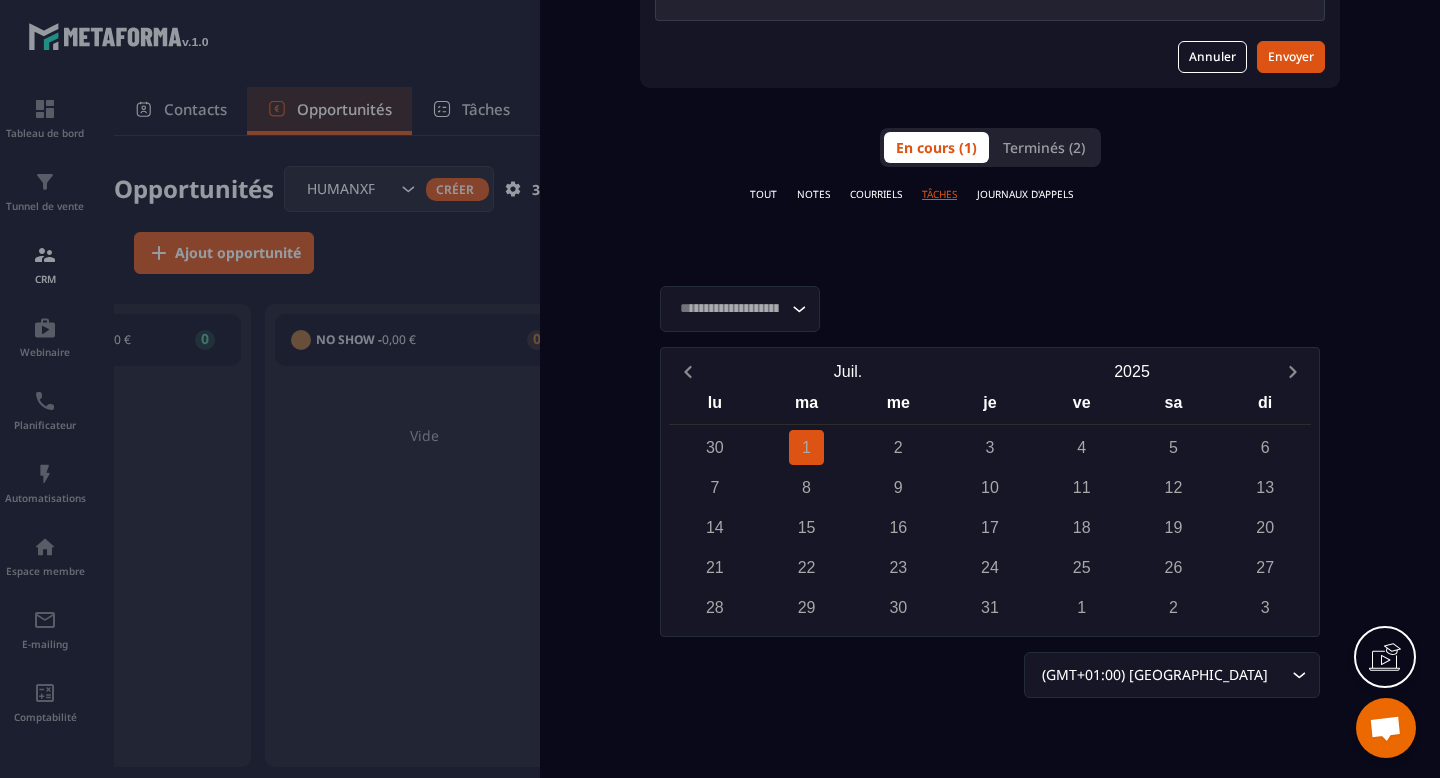 click 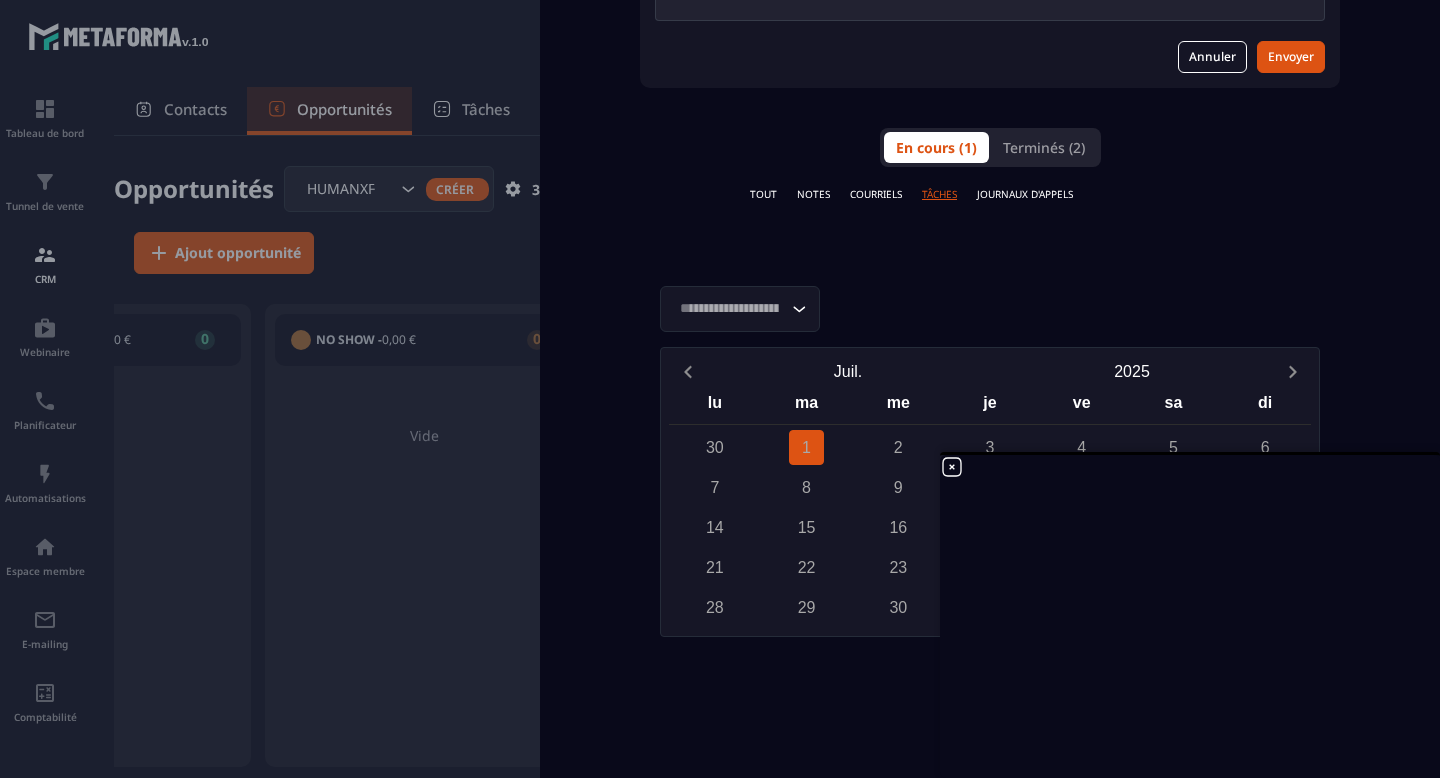 click on "8" at bounding box center (806, 487) 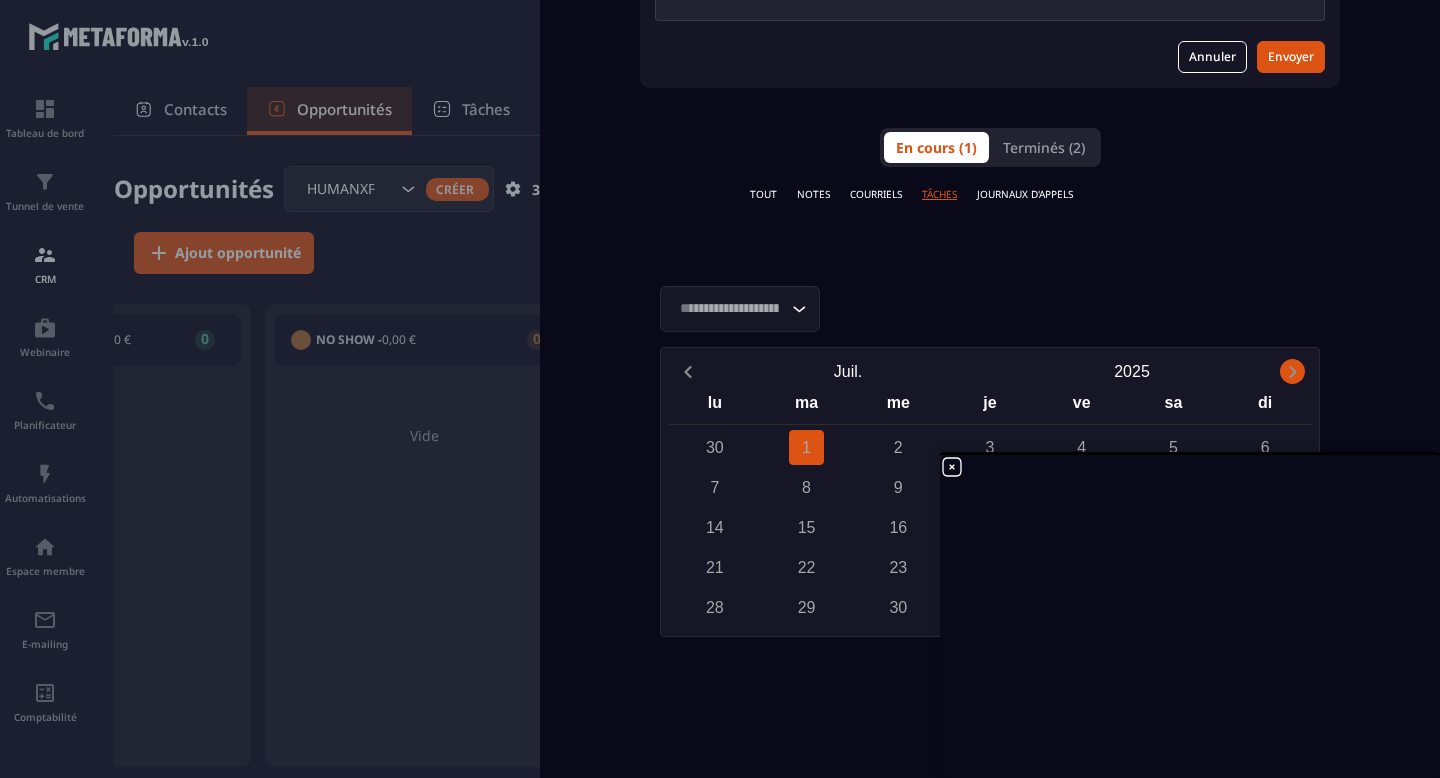 click 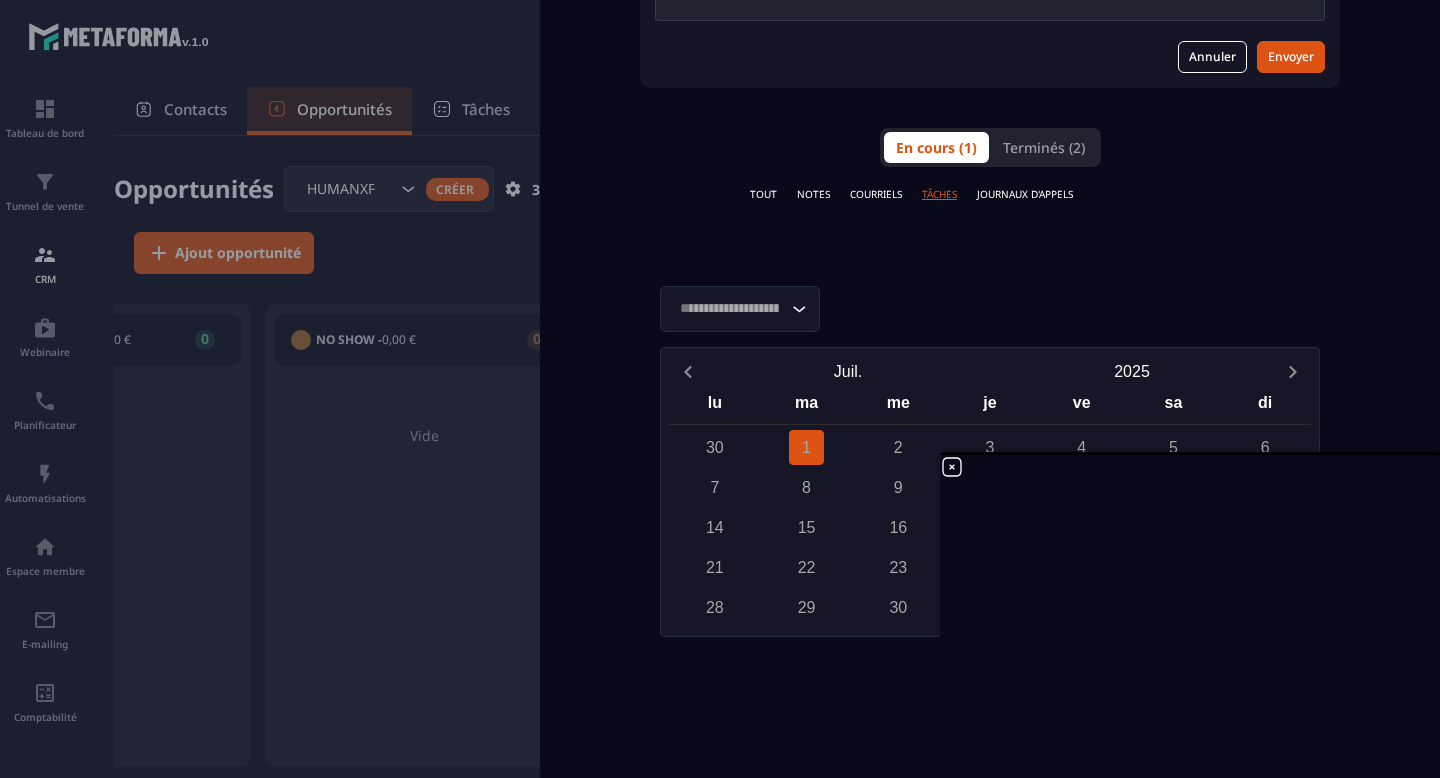 click on "9" at bounding box center (898, 487) 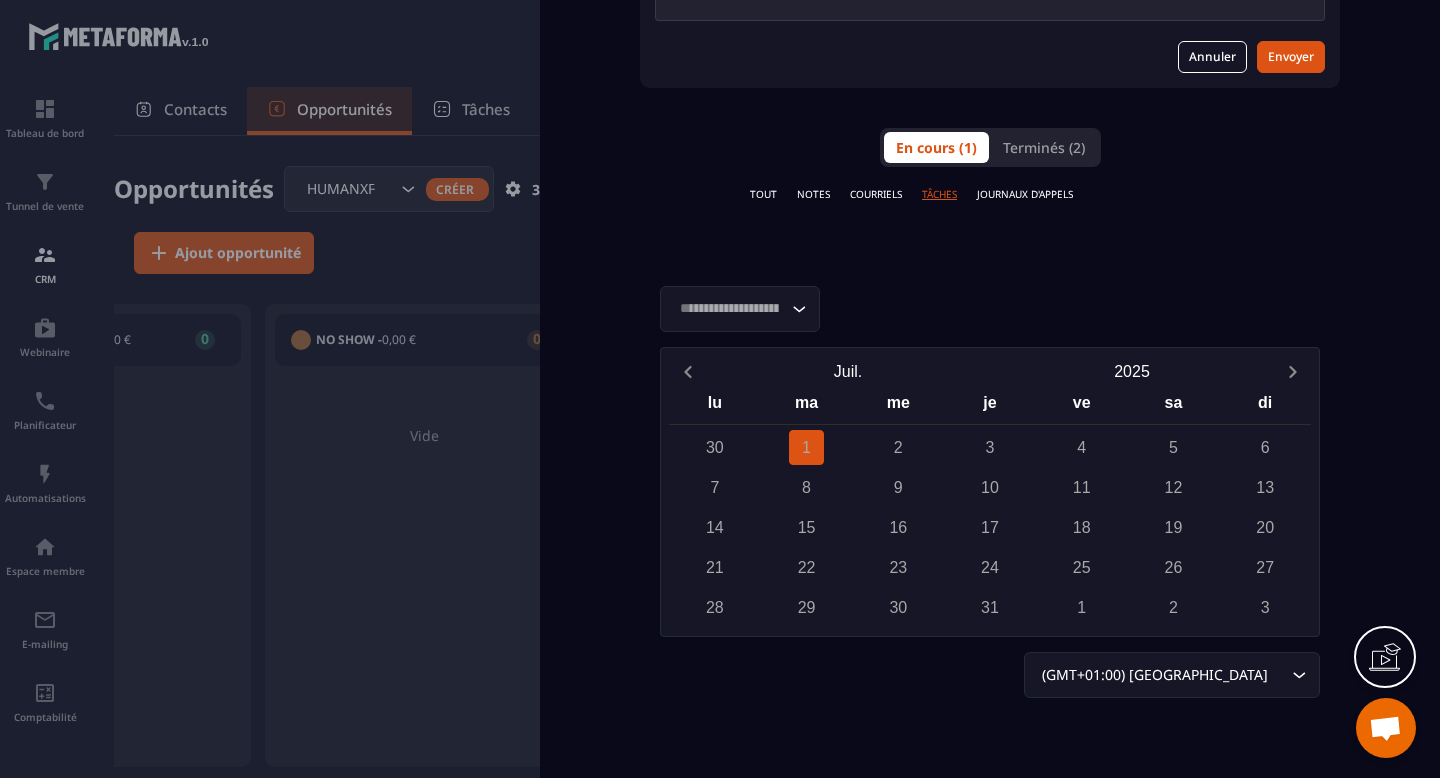 click at bounding box center [1385, 730] 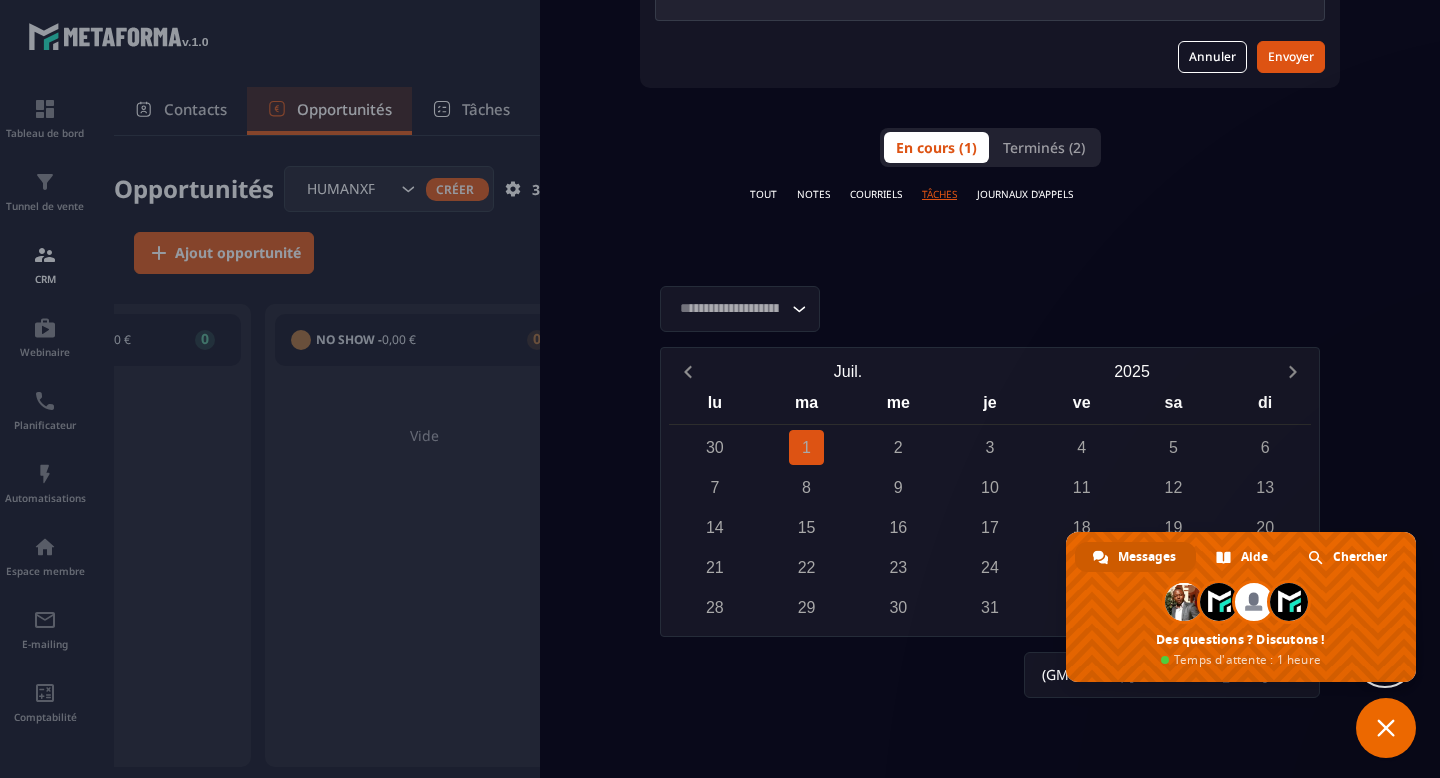 scroll, scrollTop: 0, scrollLeft: 0, axis: both 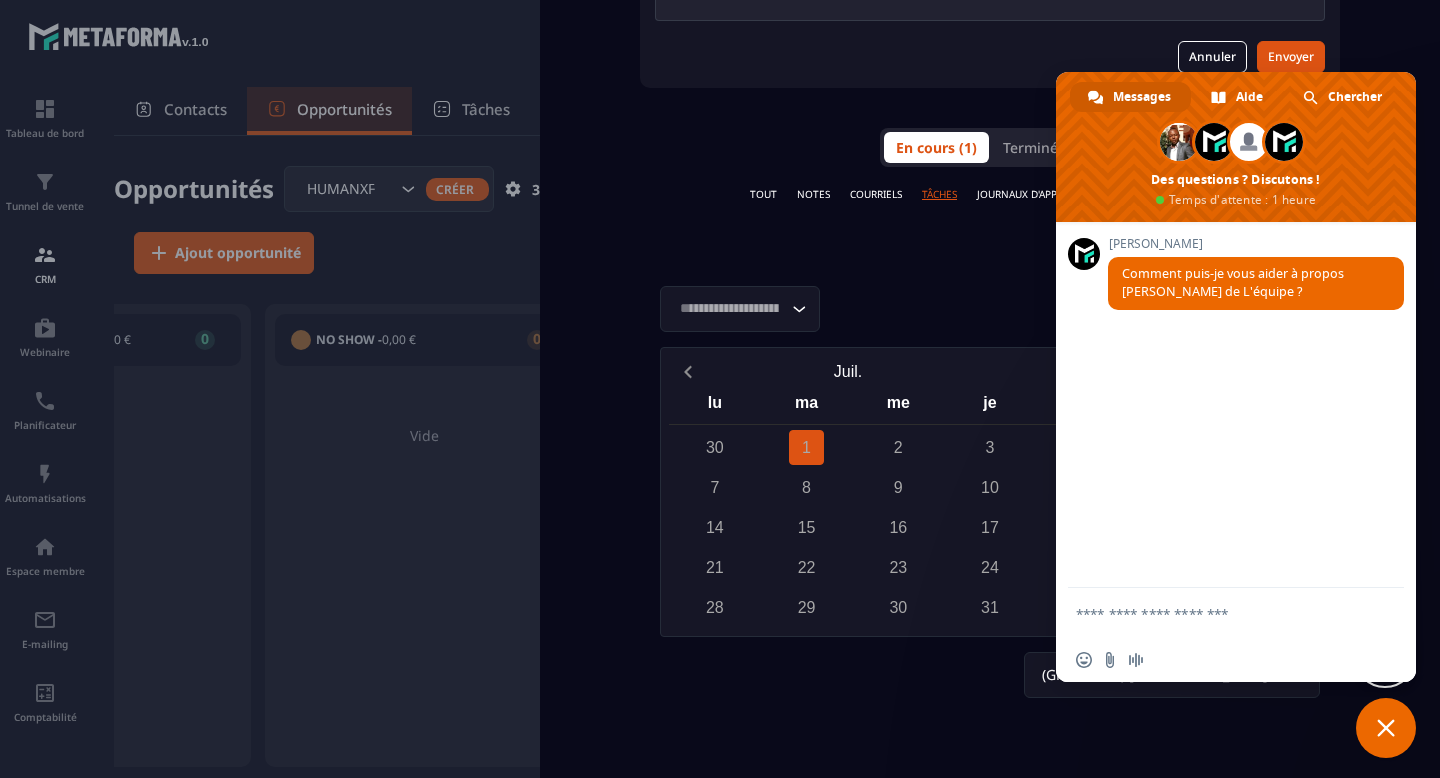 click at bounding box center (1216, 613) 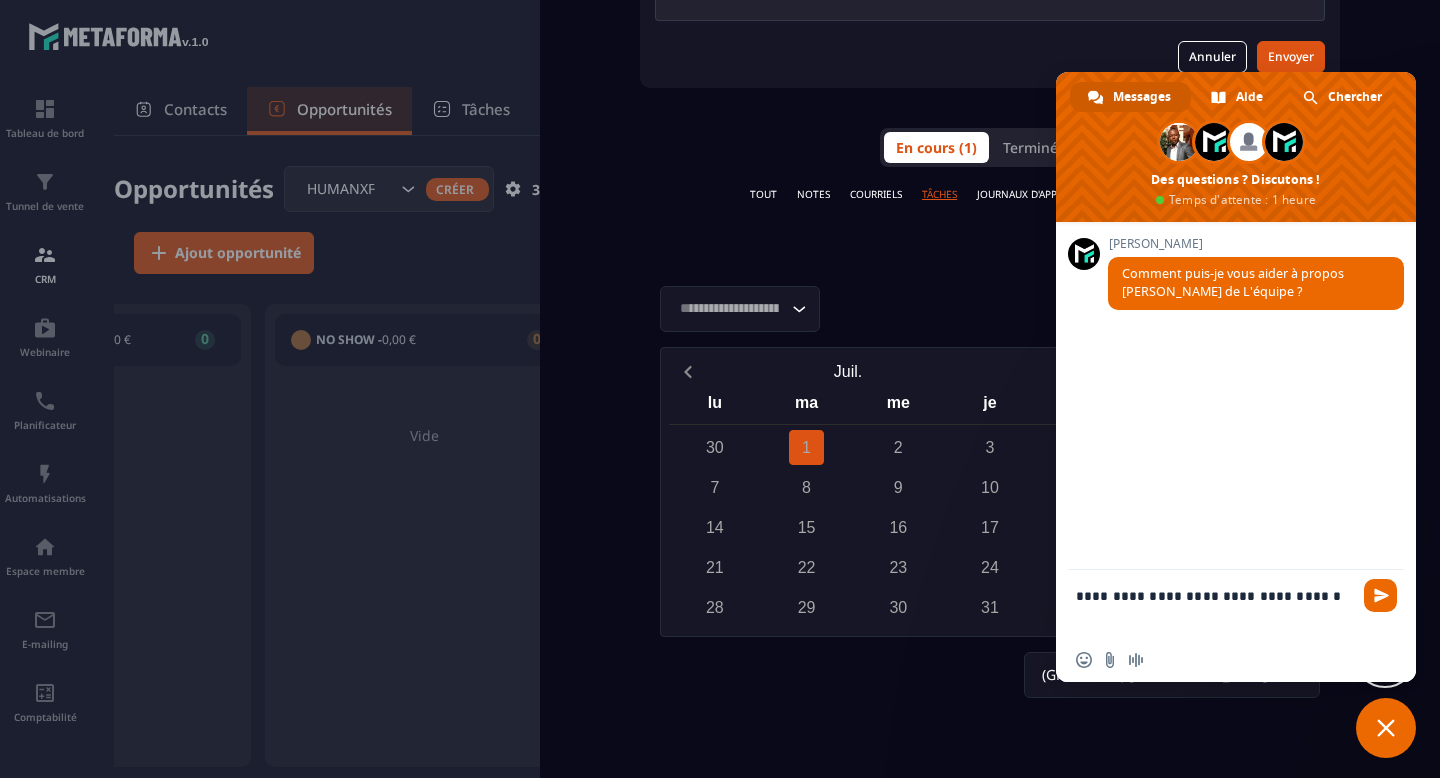 type on "**********" 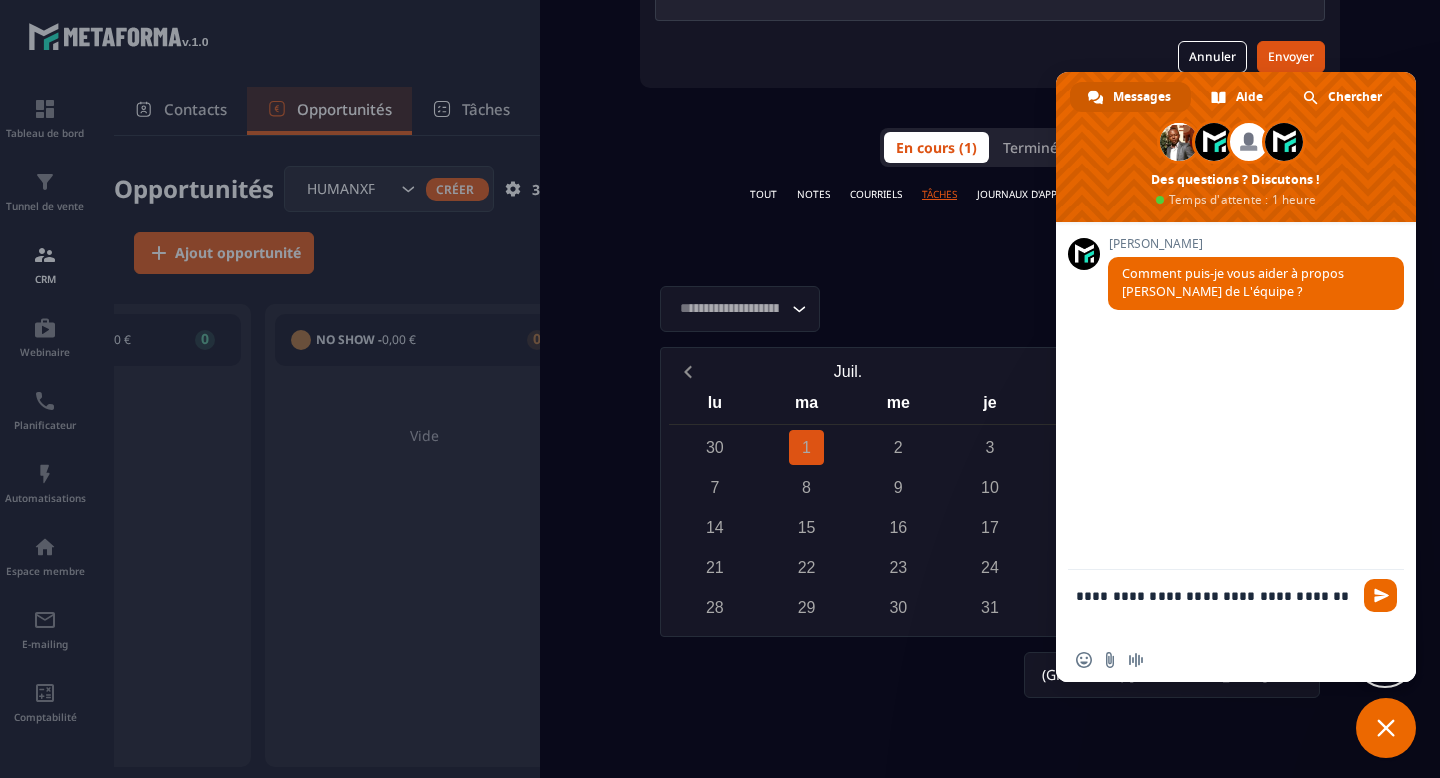 type 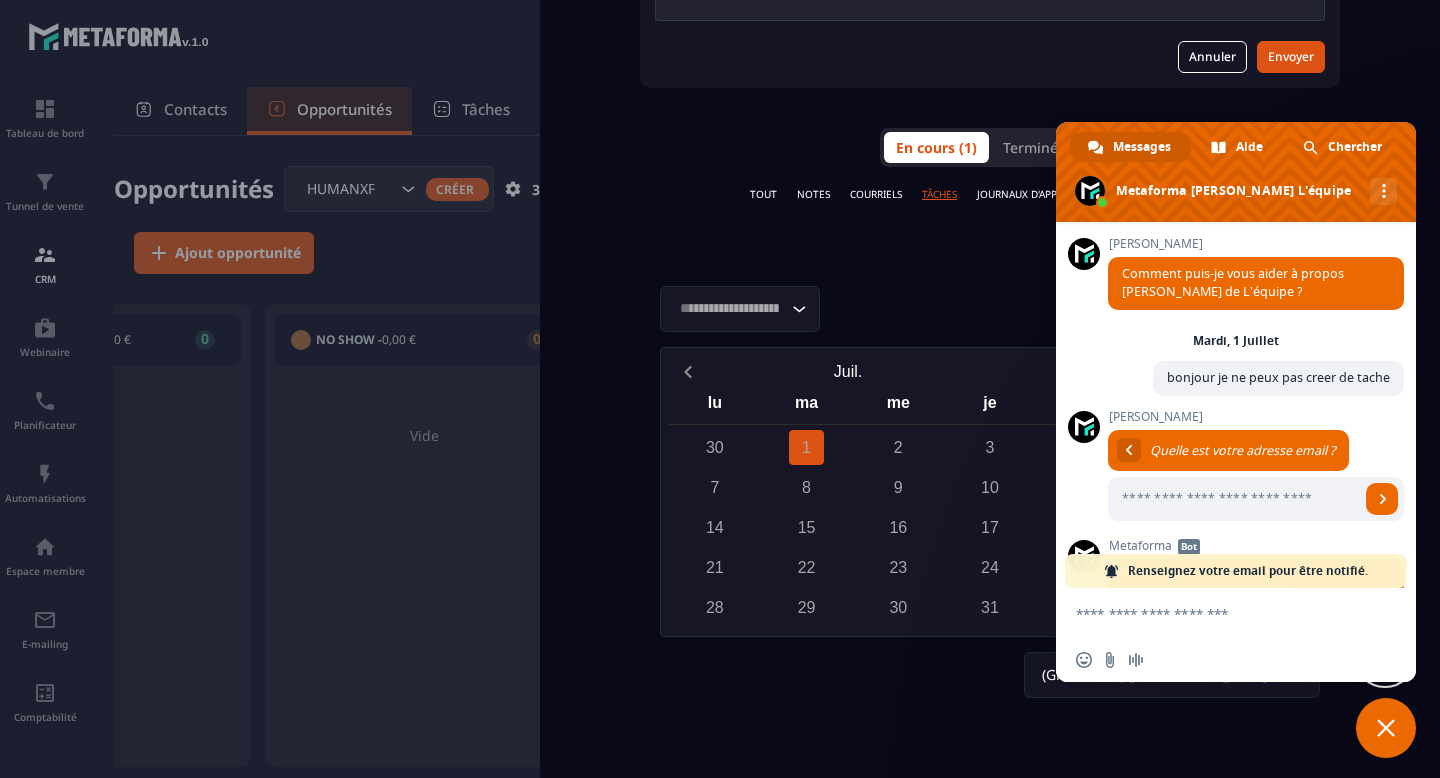 scroll, scrollTop: 212, scrollLeft: 0, axis: vertical 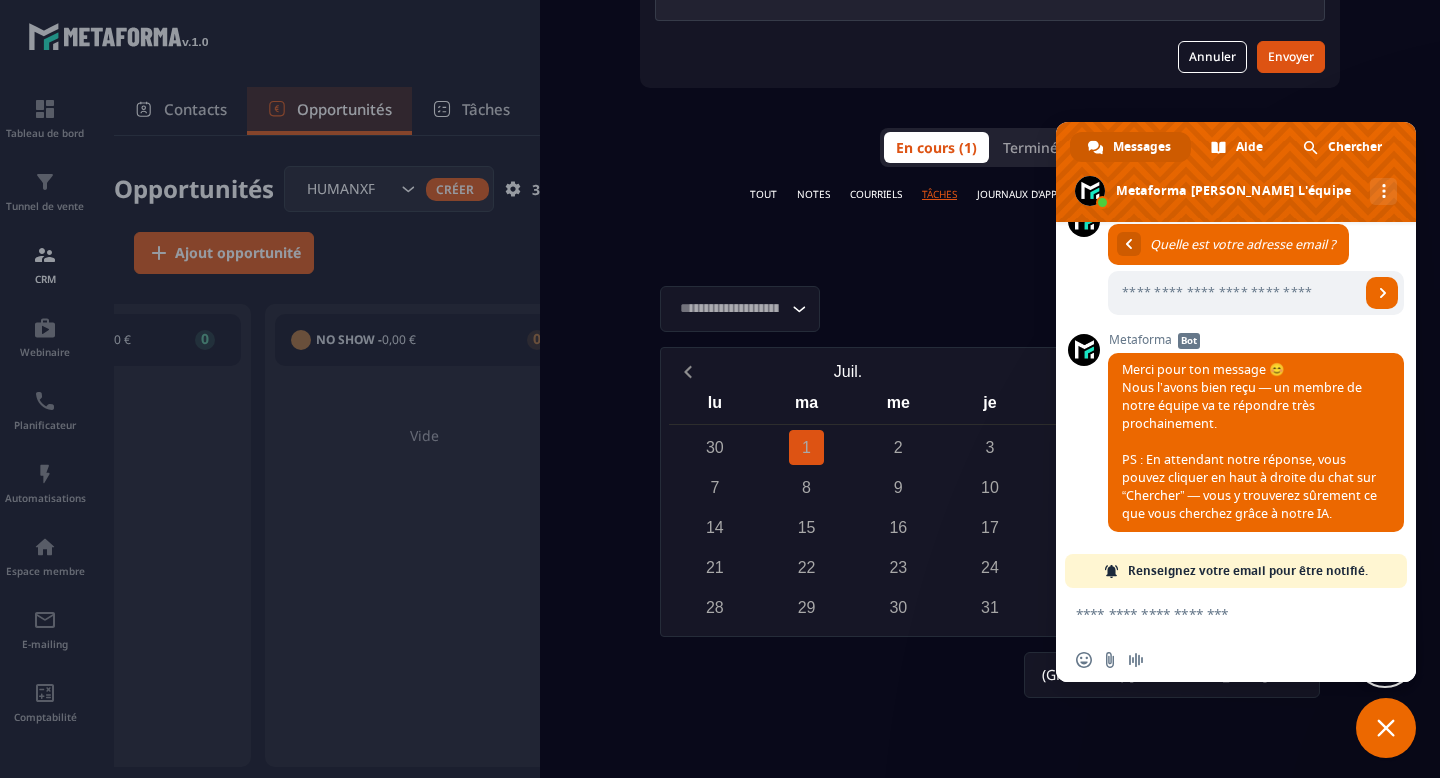 click at bounding box center (1386, 728) 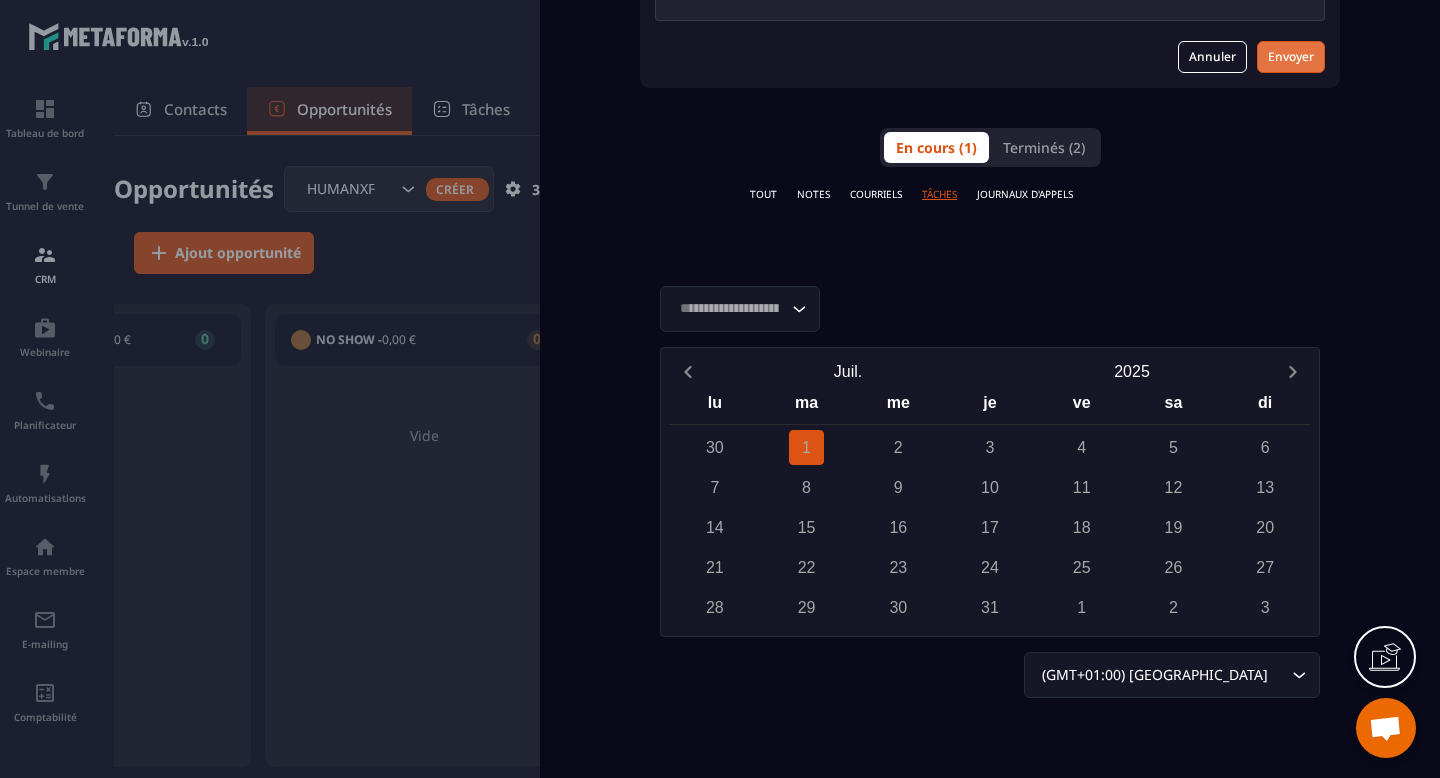 click on "Envoyer" at bounding box center [1291, 57] 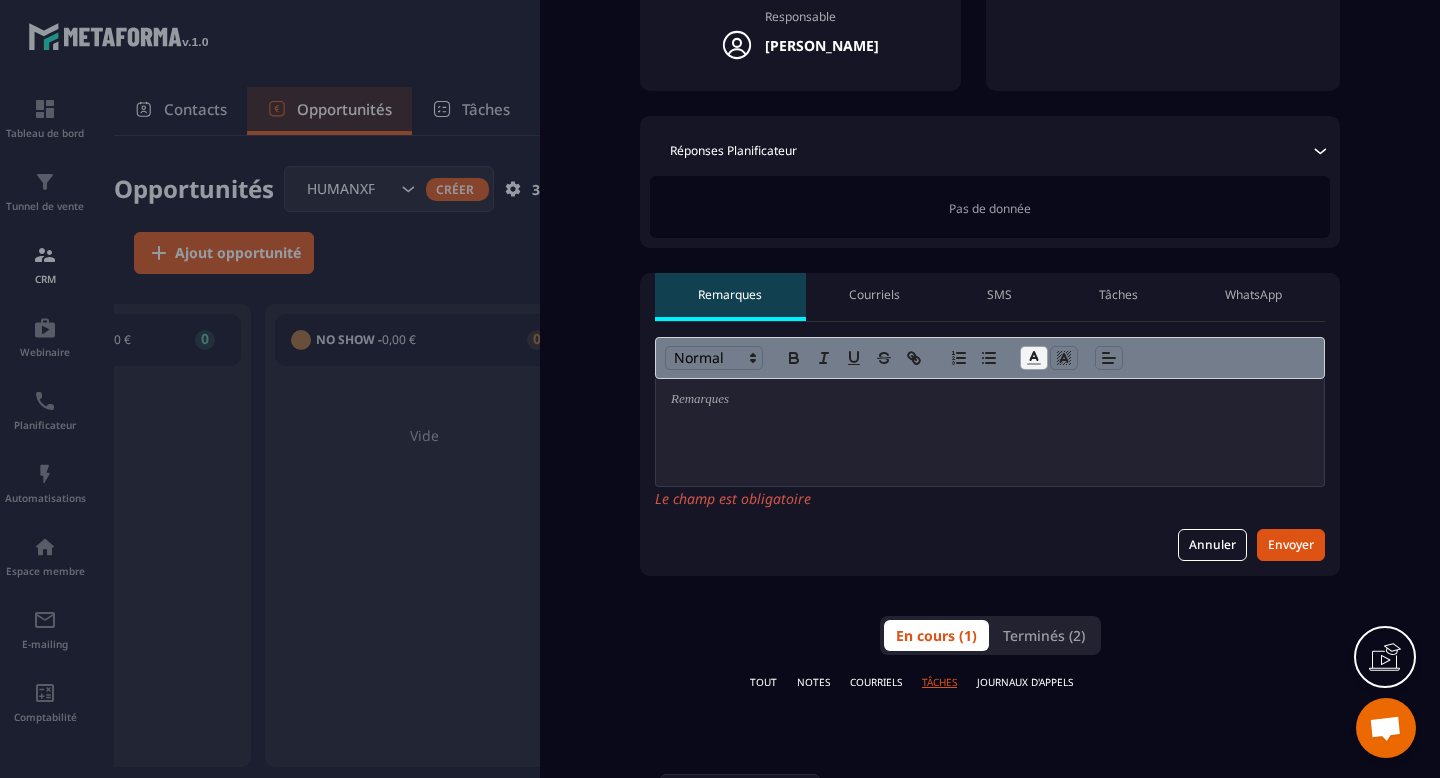 scroll, scrollTop: 460, scrollLeft: 0, axis: vertical 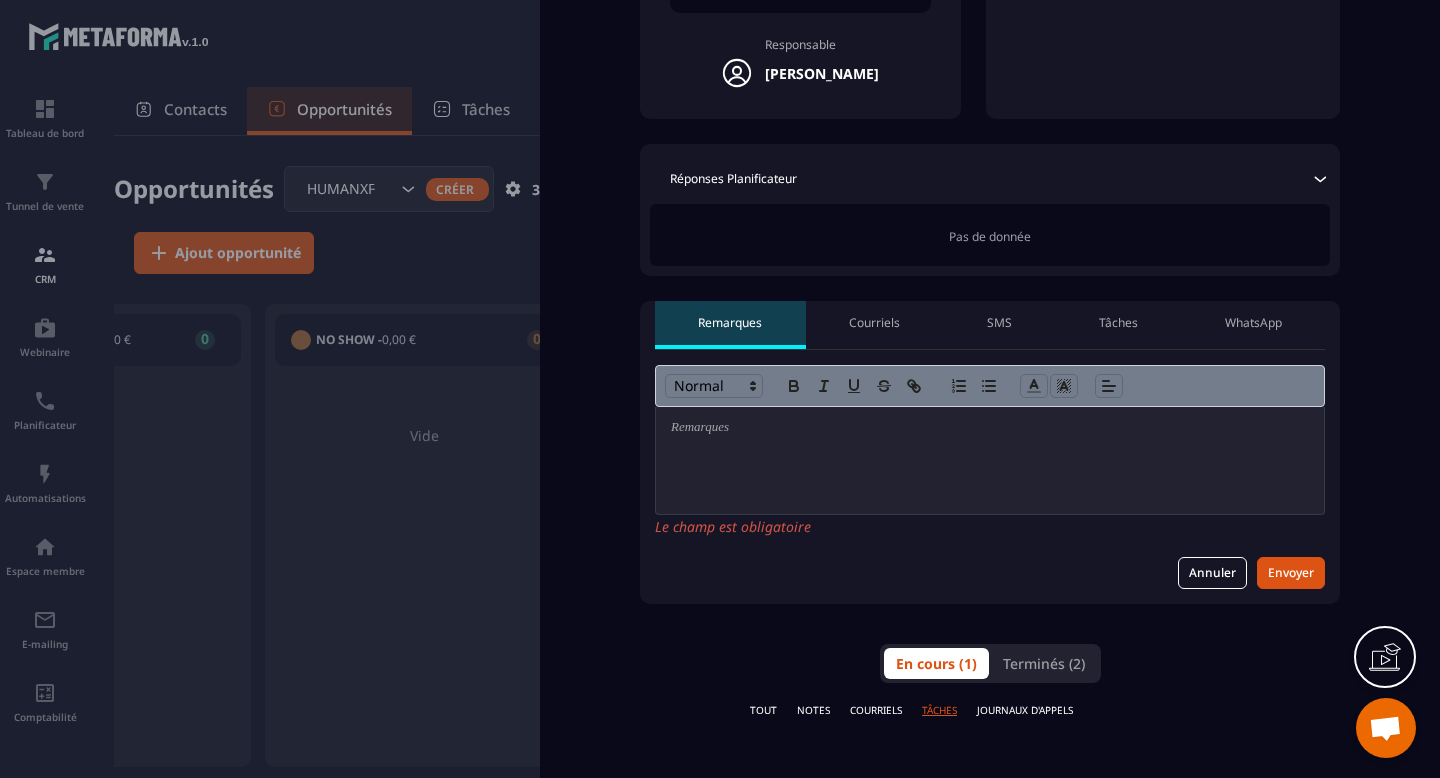 click at bounding box center [990, 460] 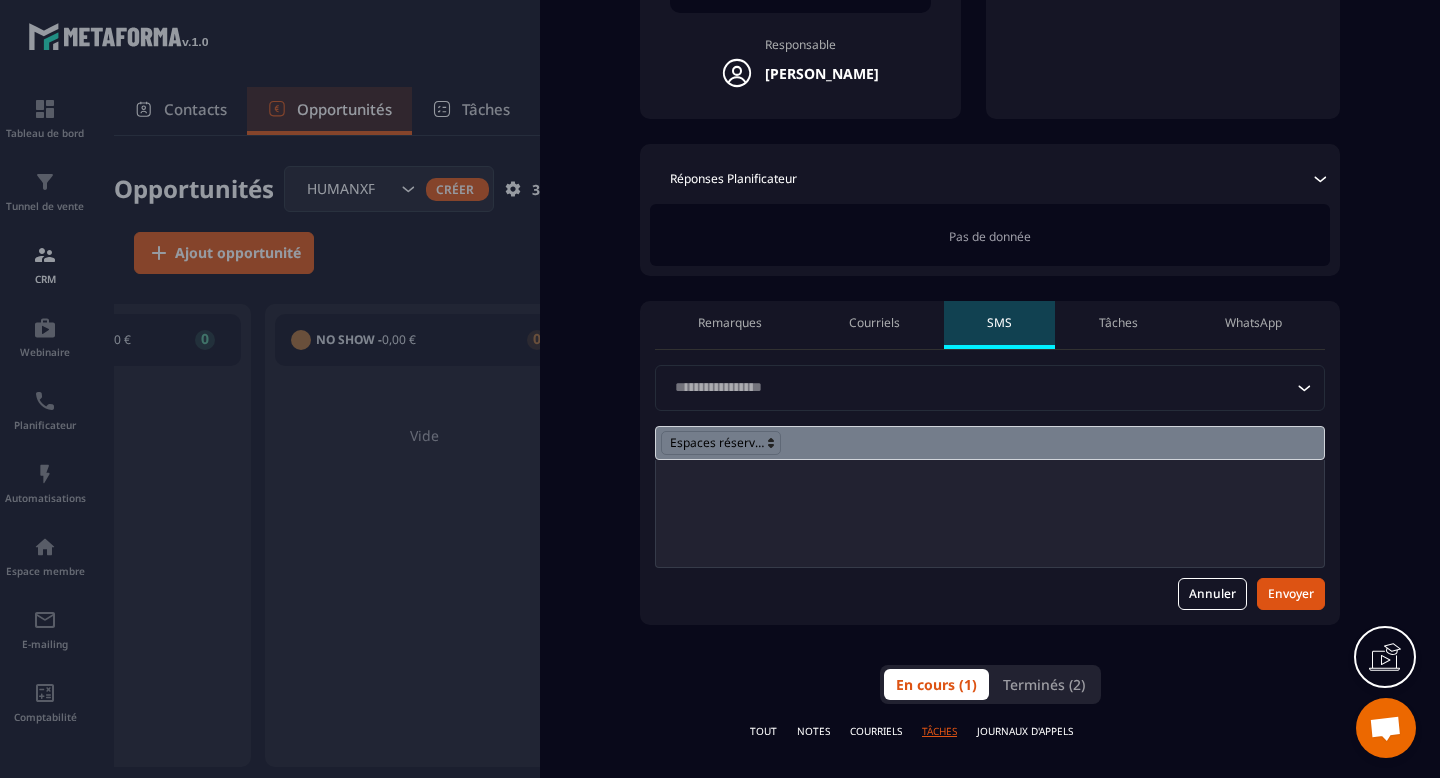 click on "Tâches" at bounding box center (1118, 323) 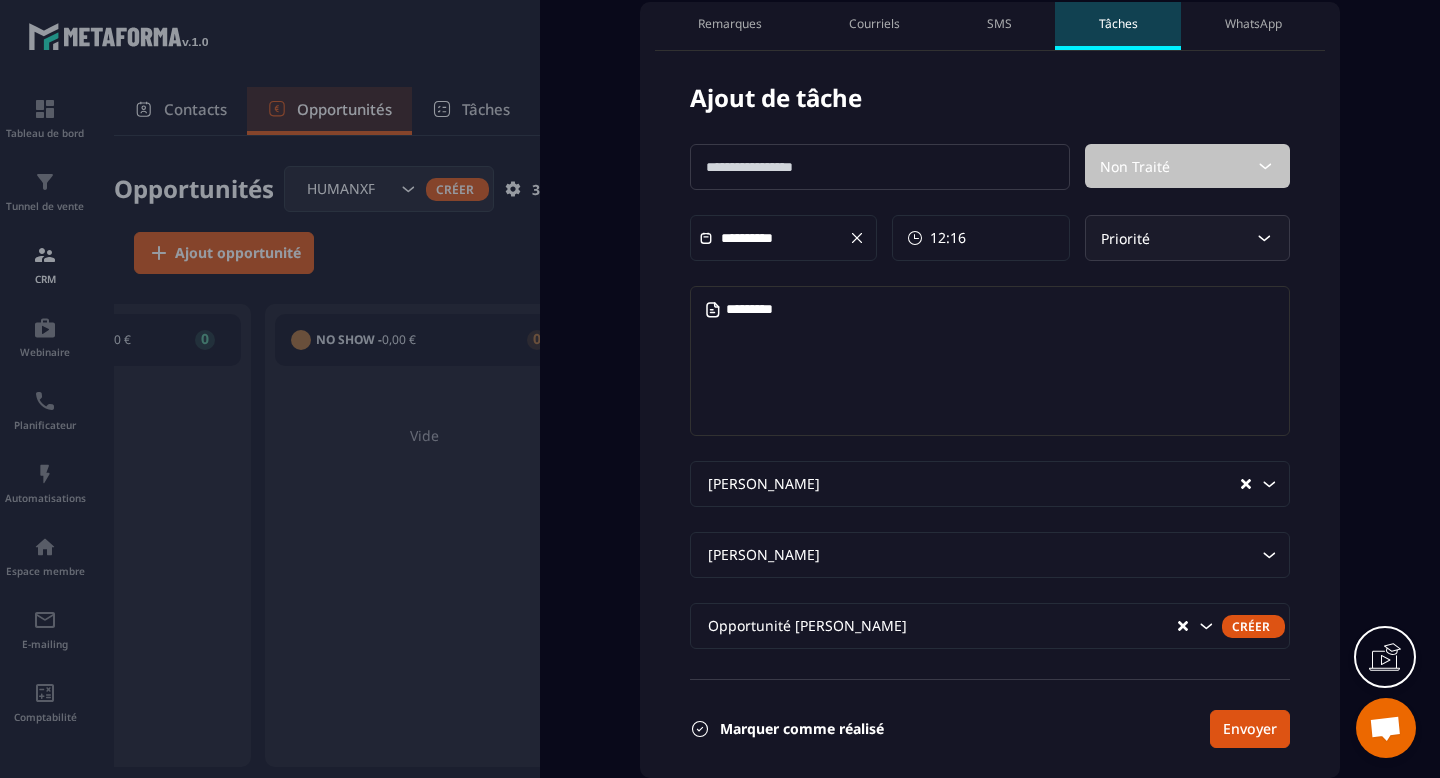 scroll, scrollTop: 774, scrollLeft: 0, axis: vertical 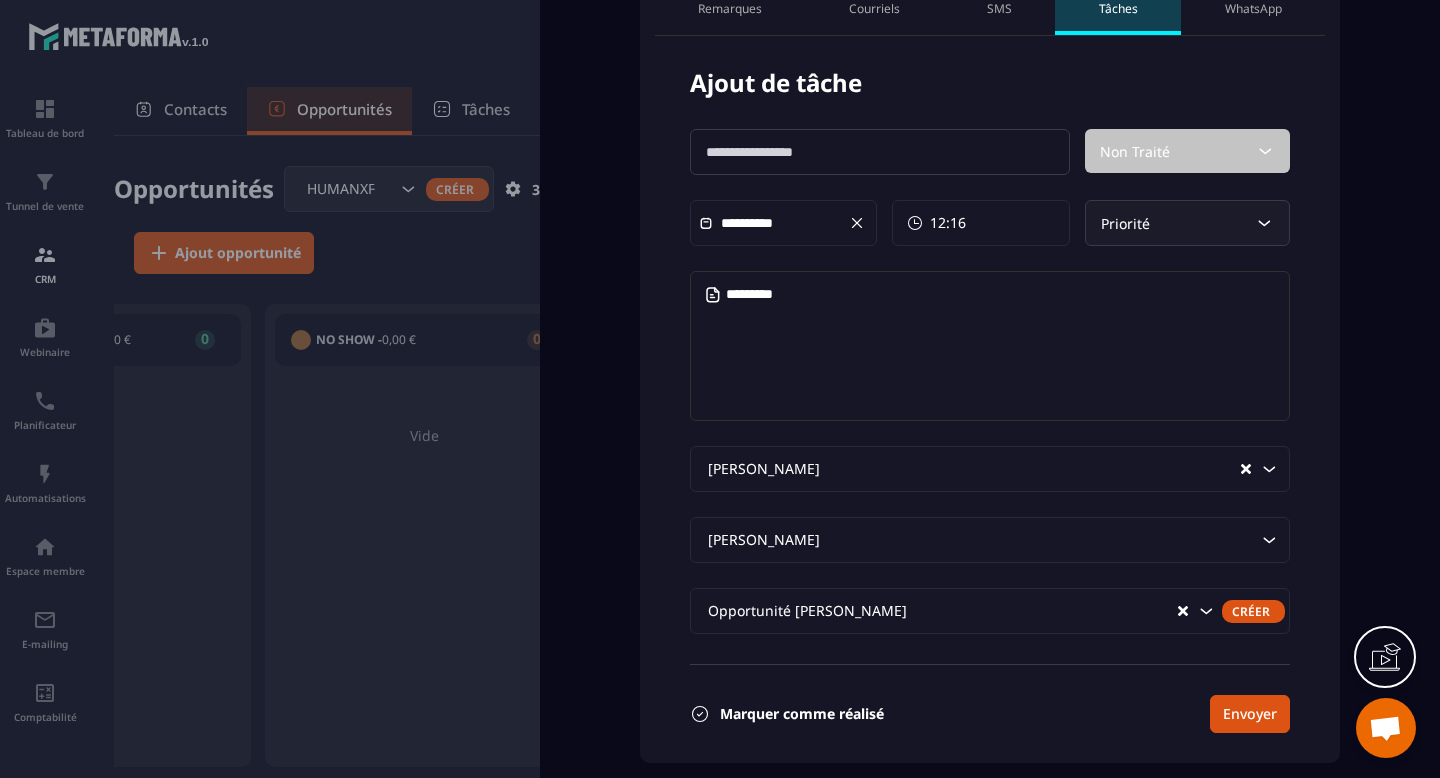 click at bounding box center [880, 152] 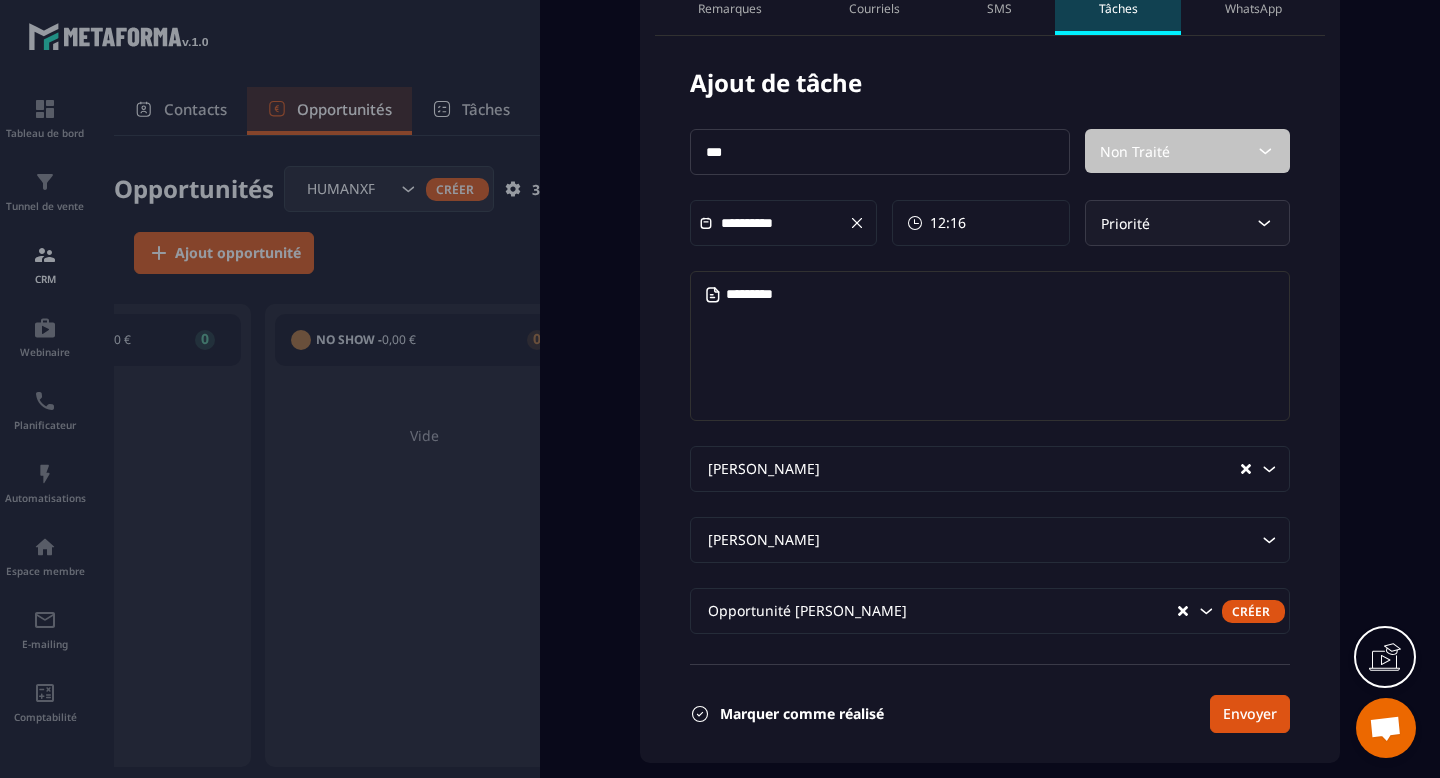 type on "***" 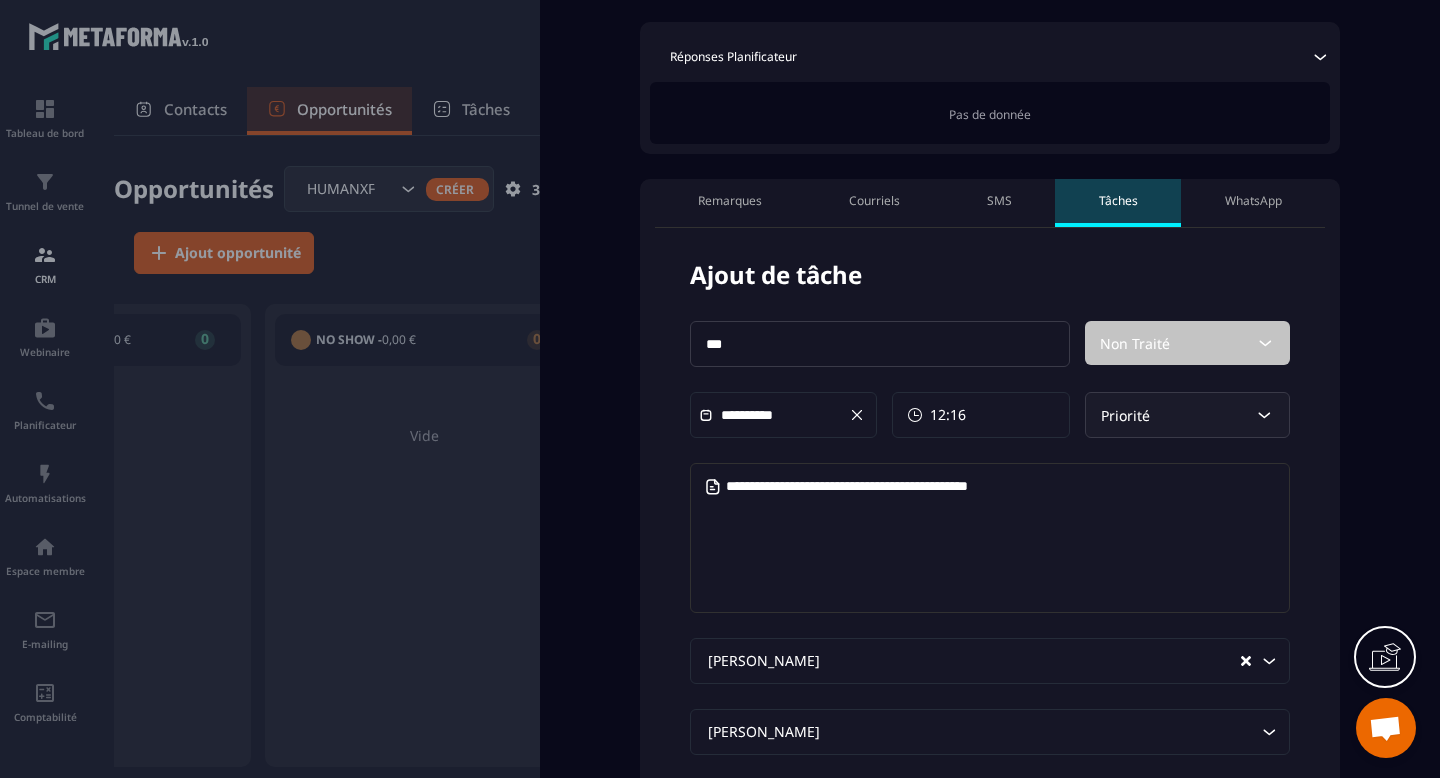 scroll, scrollTop: 638, scrollLeft: 0, axis: vertical 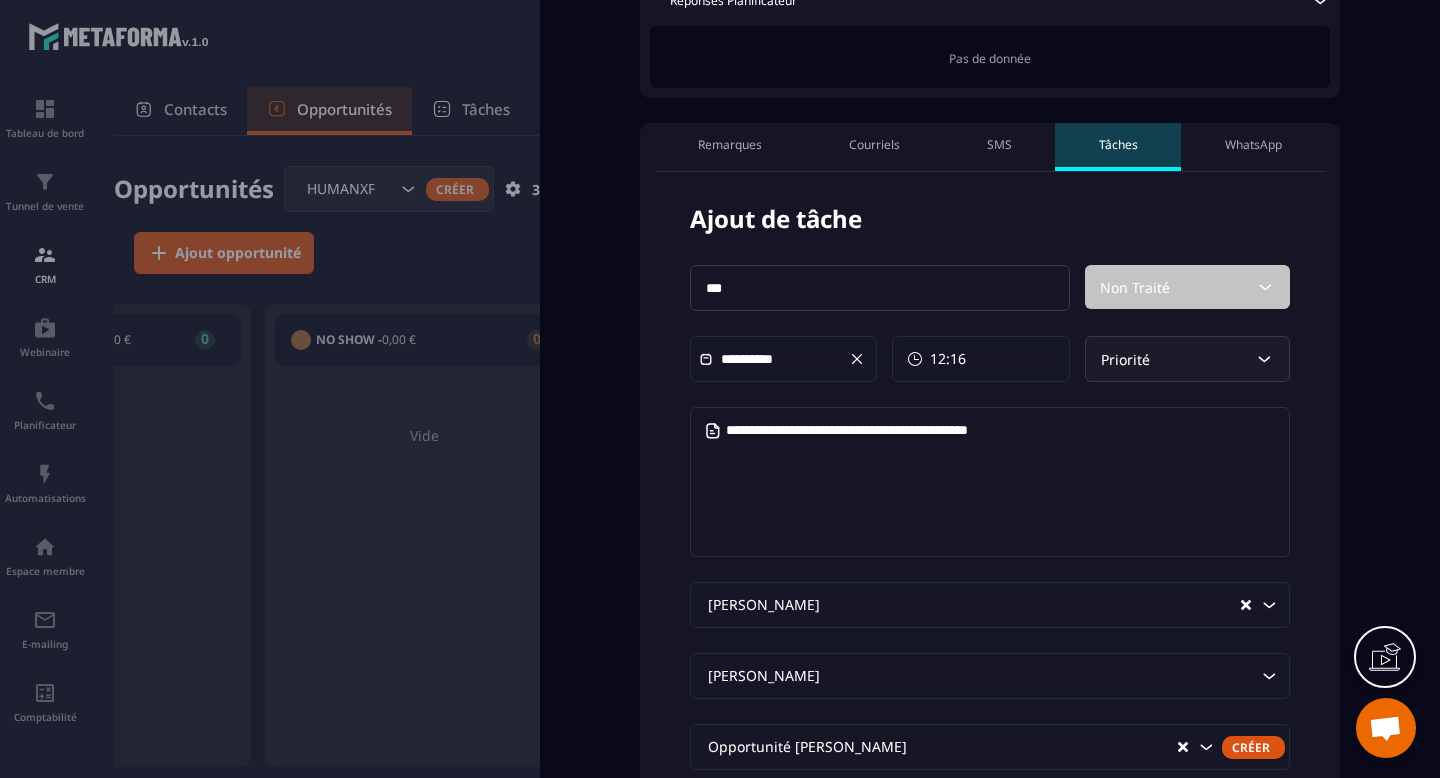 type on "**********" 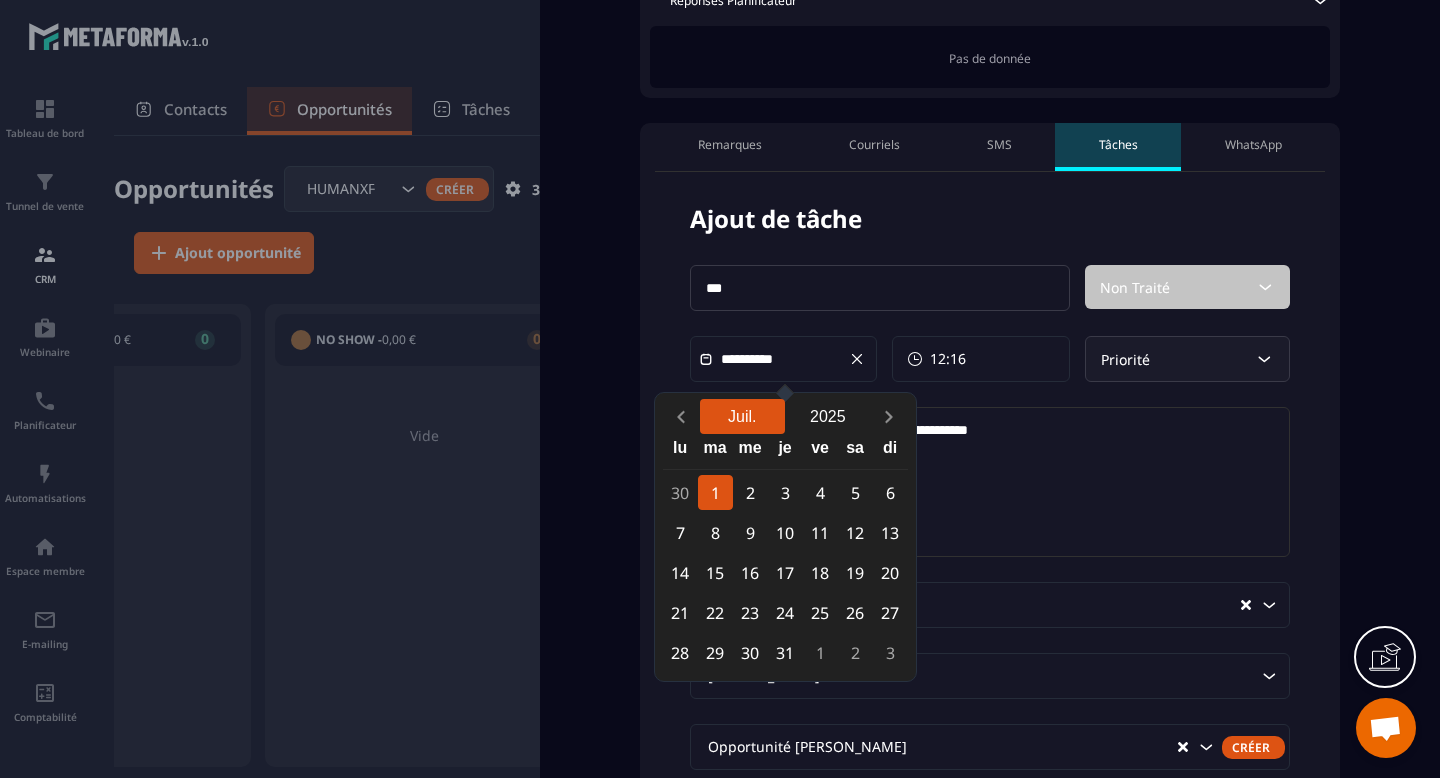 click on "Juil." 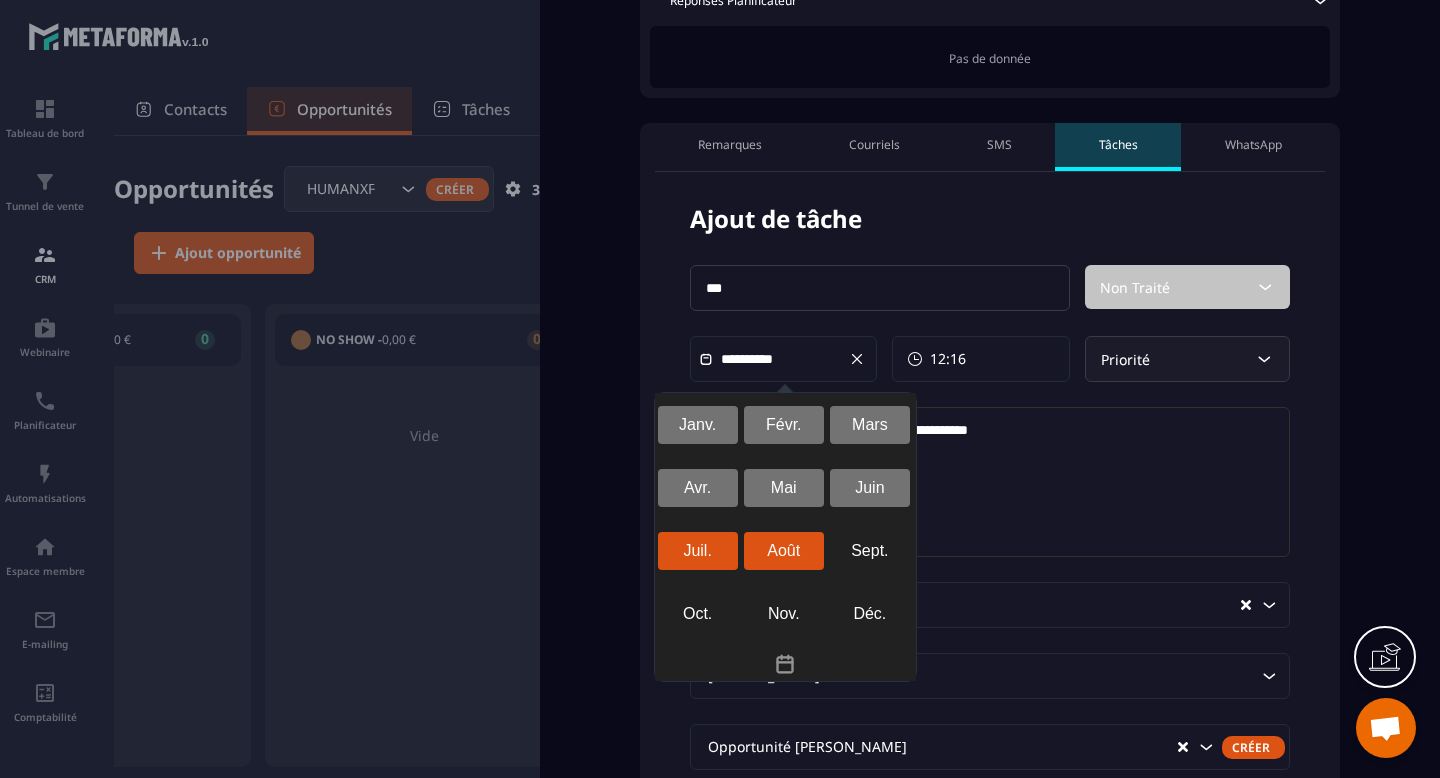 click on "Août" at bounding box center [784, 551] 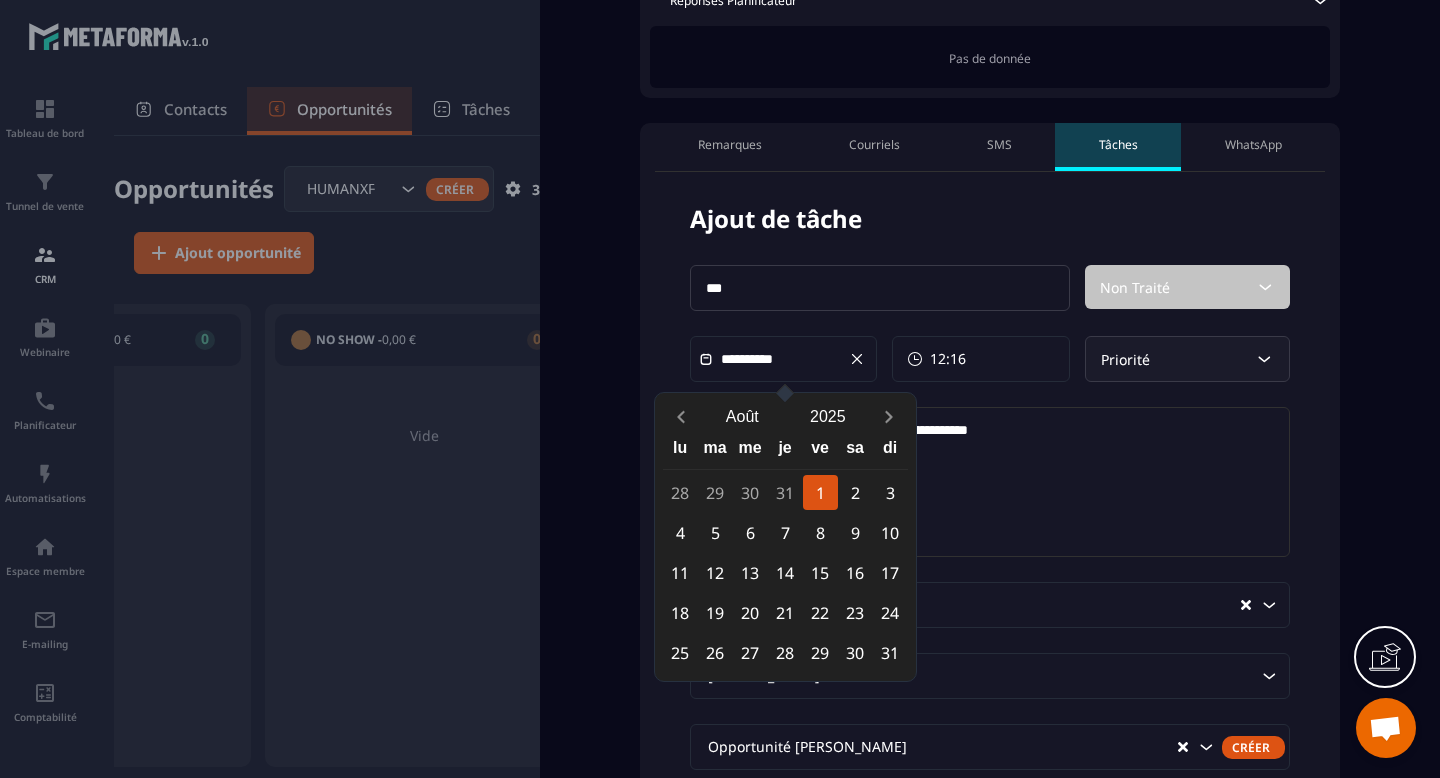 click on "1" at bounding box center [820, 492] 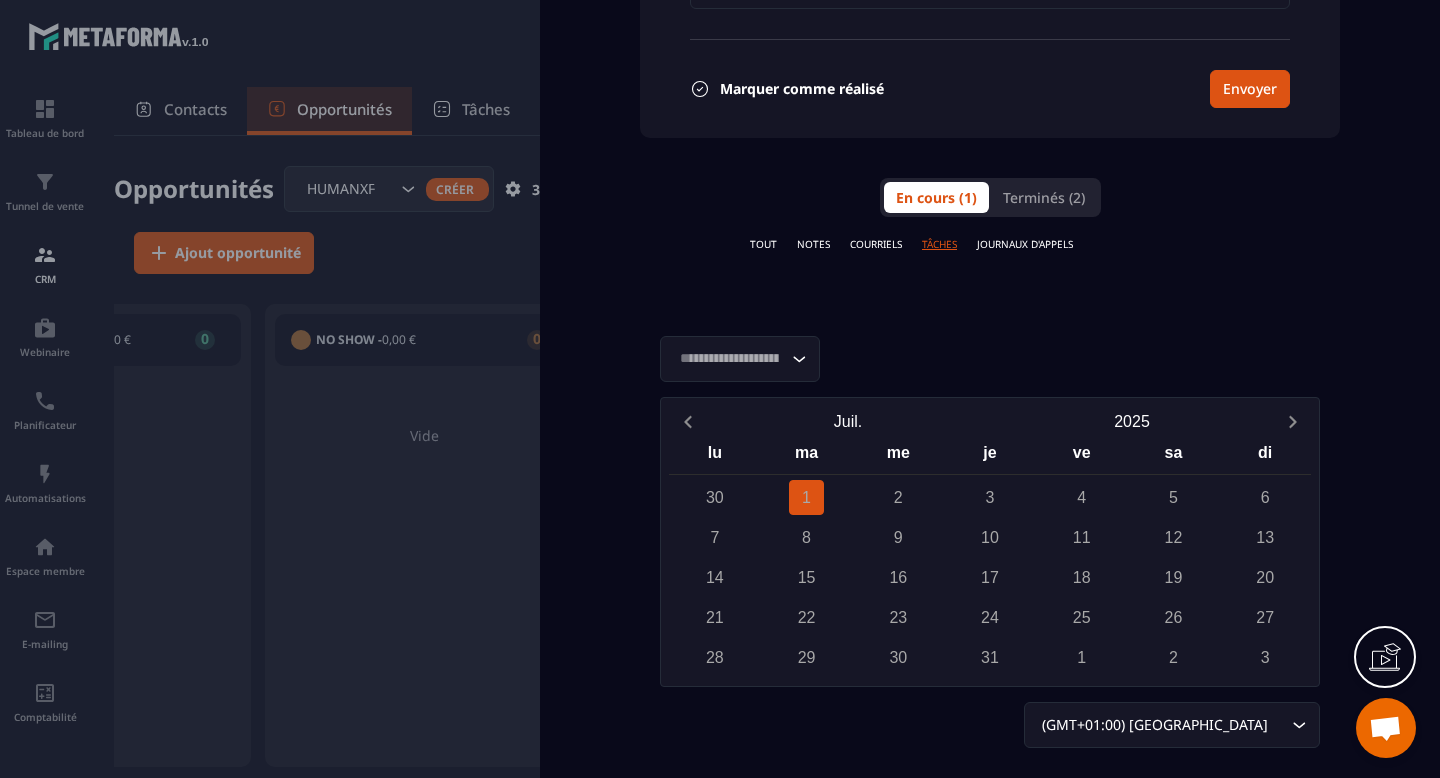 scroll, scrollTop: 1448, scrollLeft: 0, axis: vertical 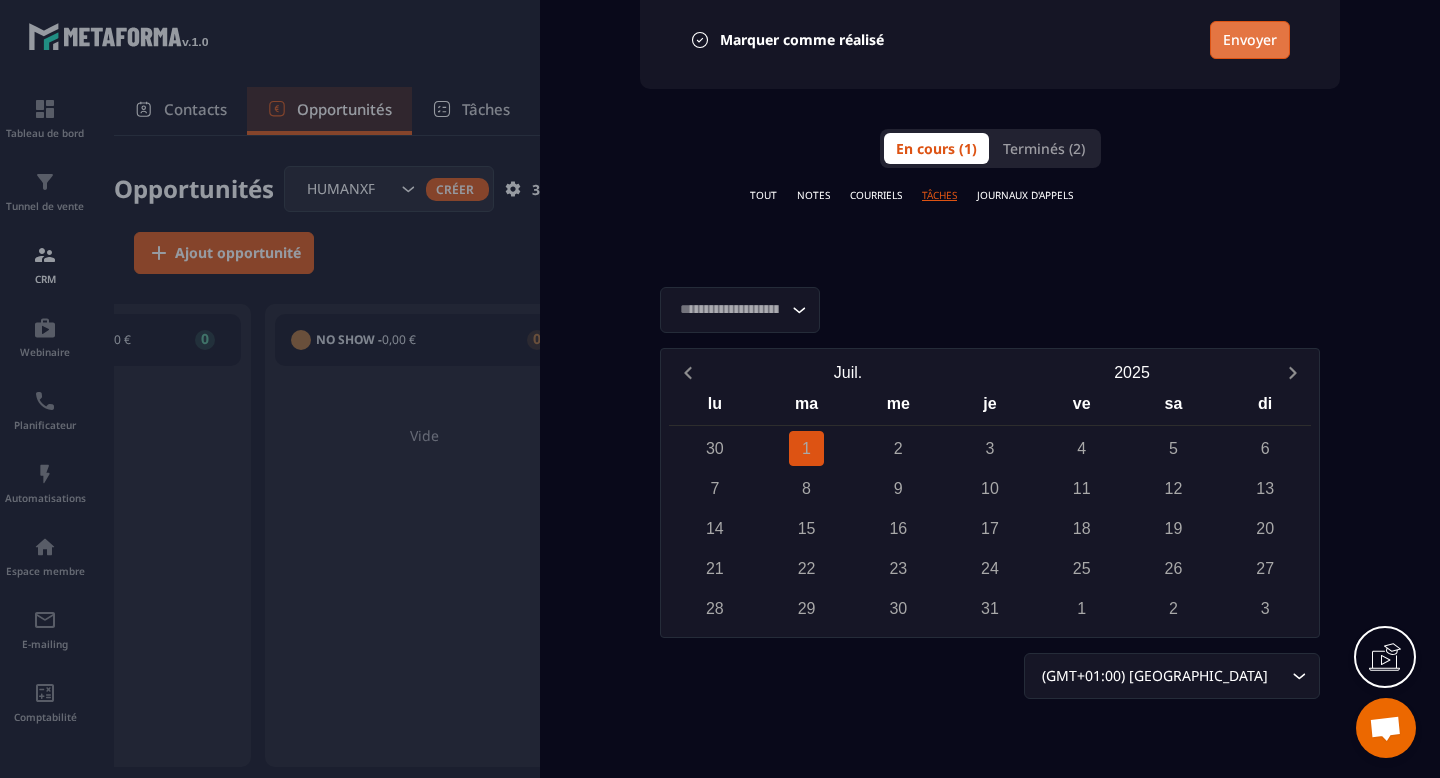 click on "Envoyer" at bounding box center (1250, 40) 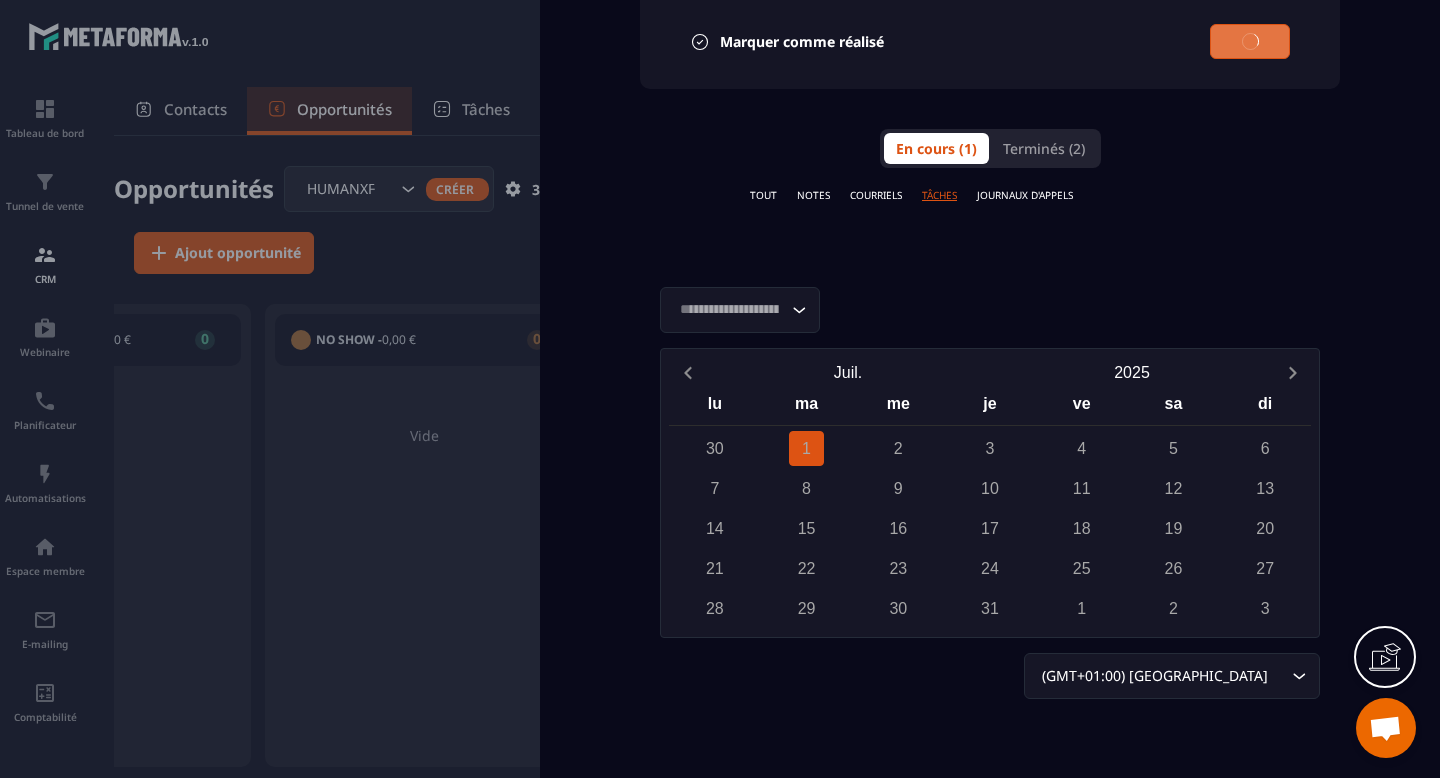 type 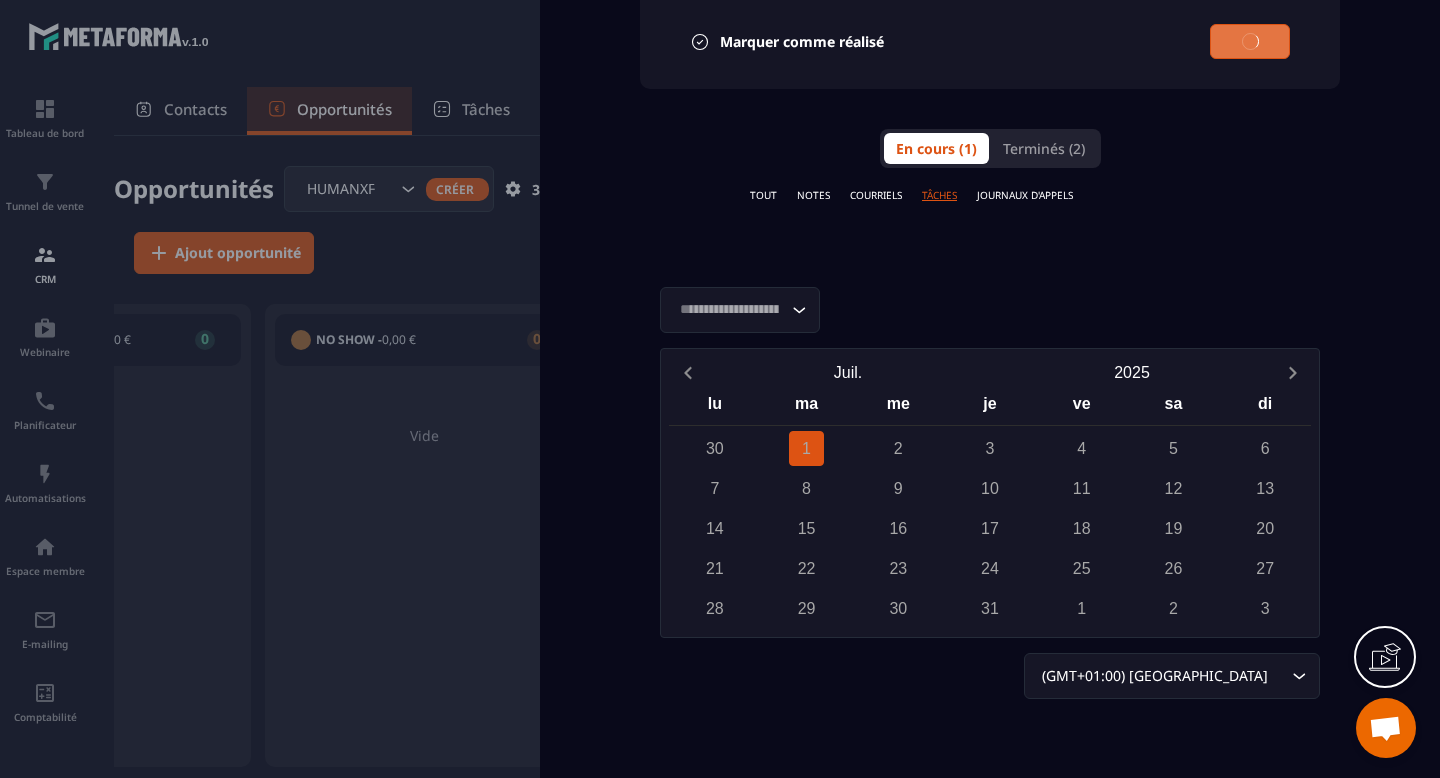 type on "**********" 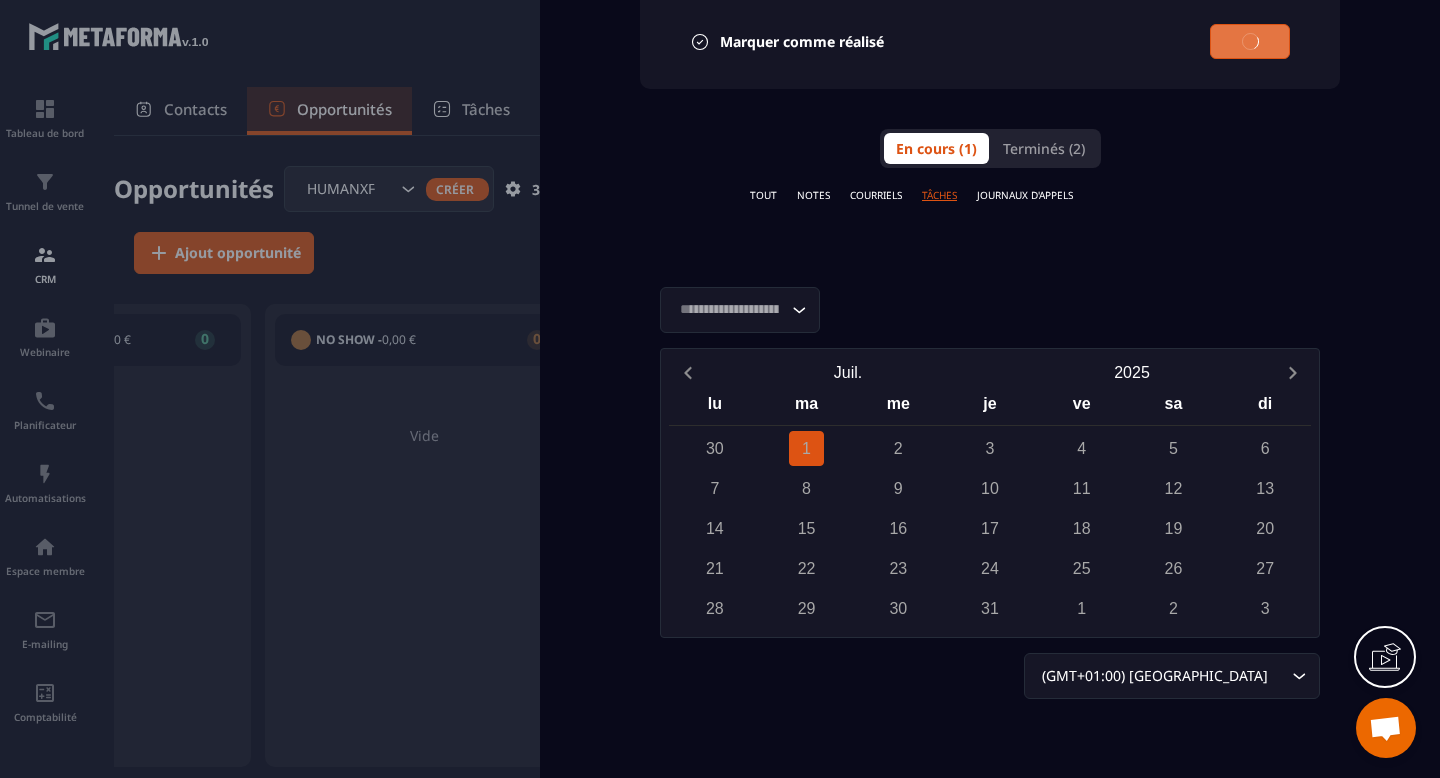 type 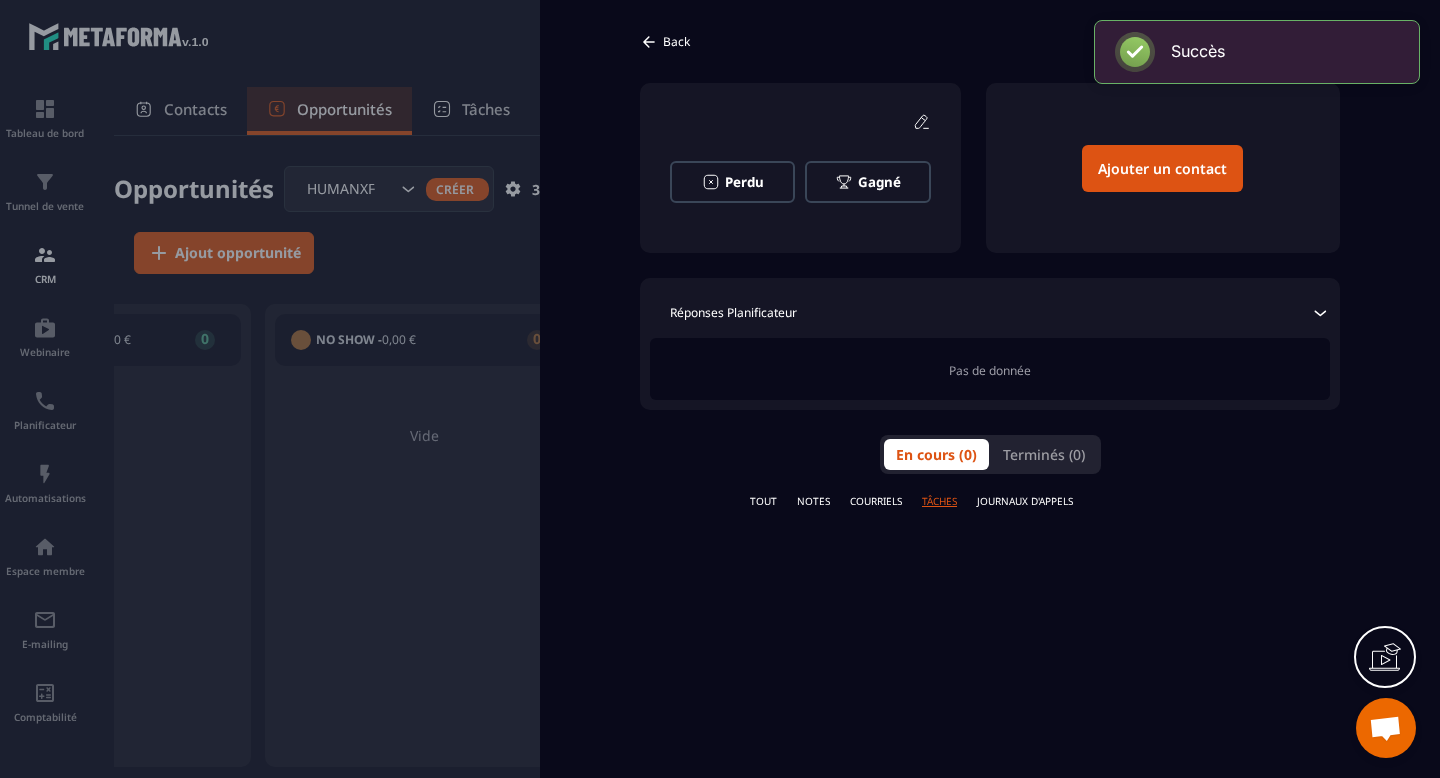scroll, scrollTop: 0, scrollLeft: 0, axis: both 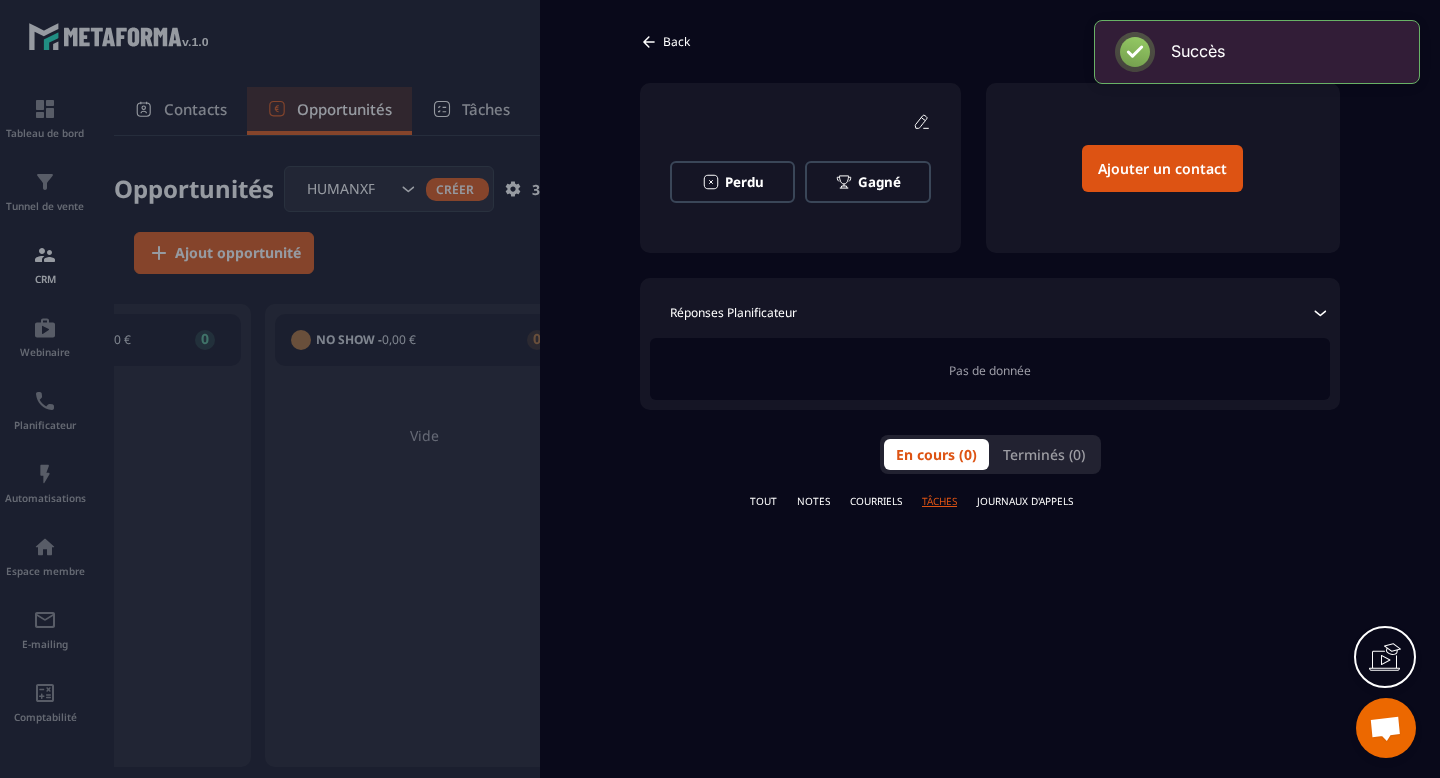 click 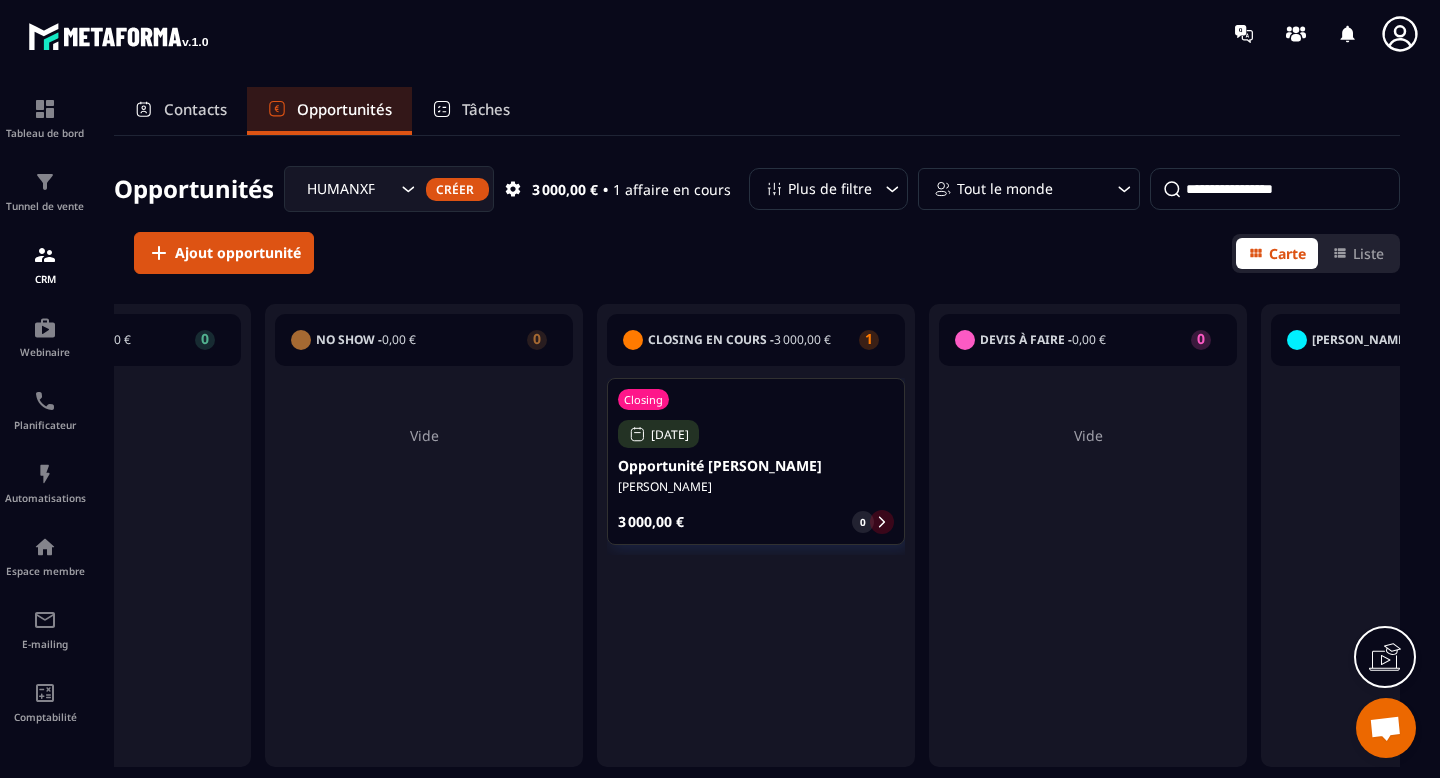 click 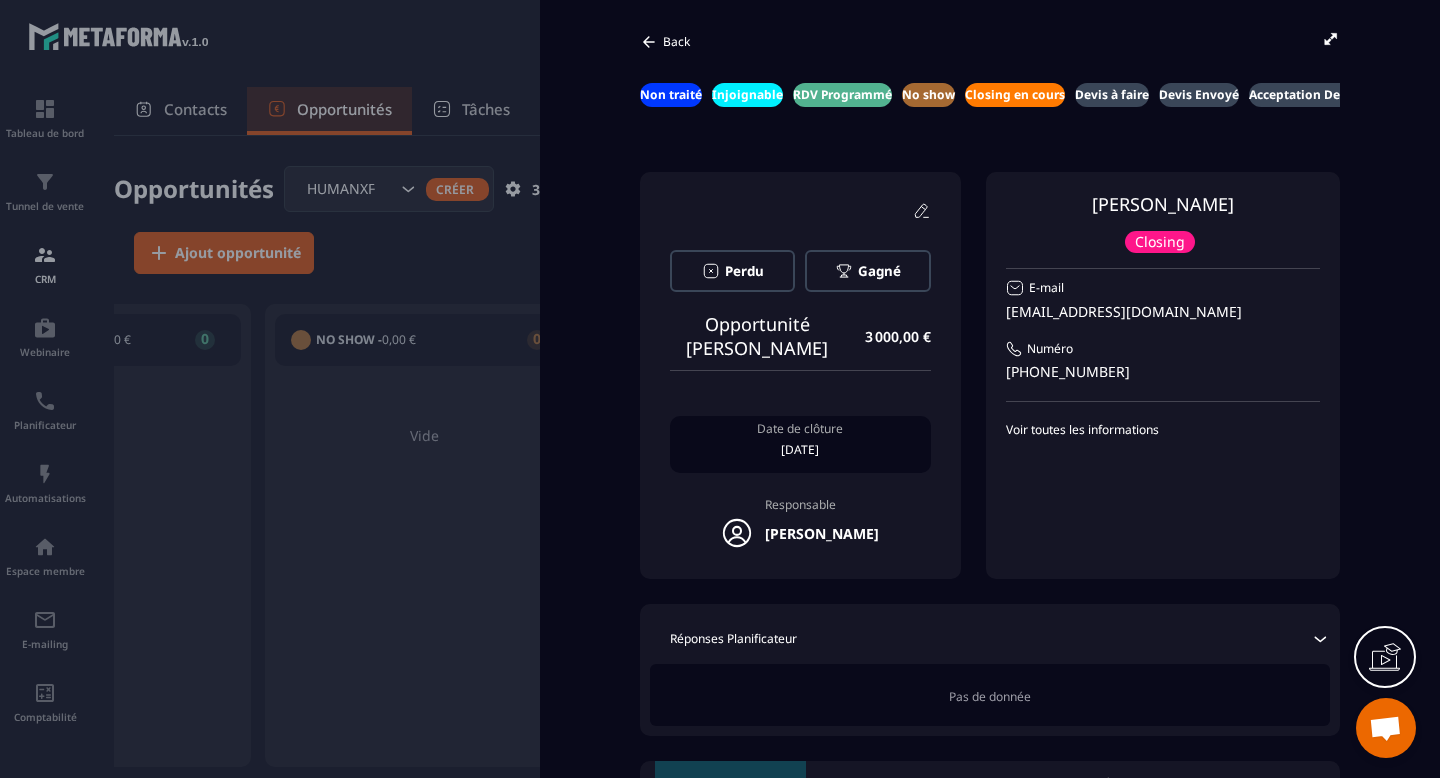 scroll, scrollTop: 0, scrollLeft: 17, axis: horizontal 